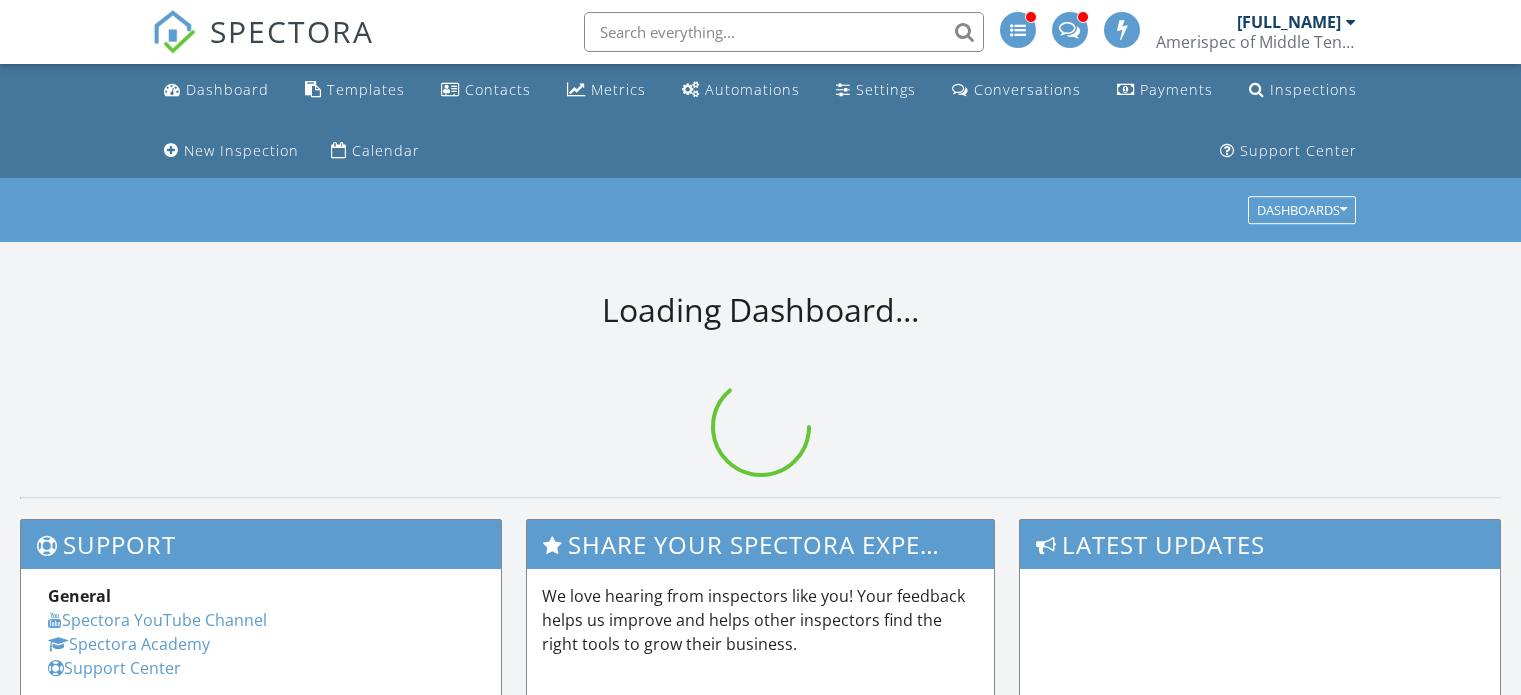 scroll, scrollTop: 0, scrollLeft: 0, axis: both 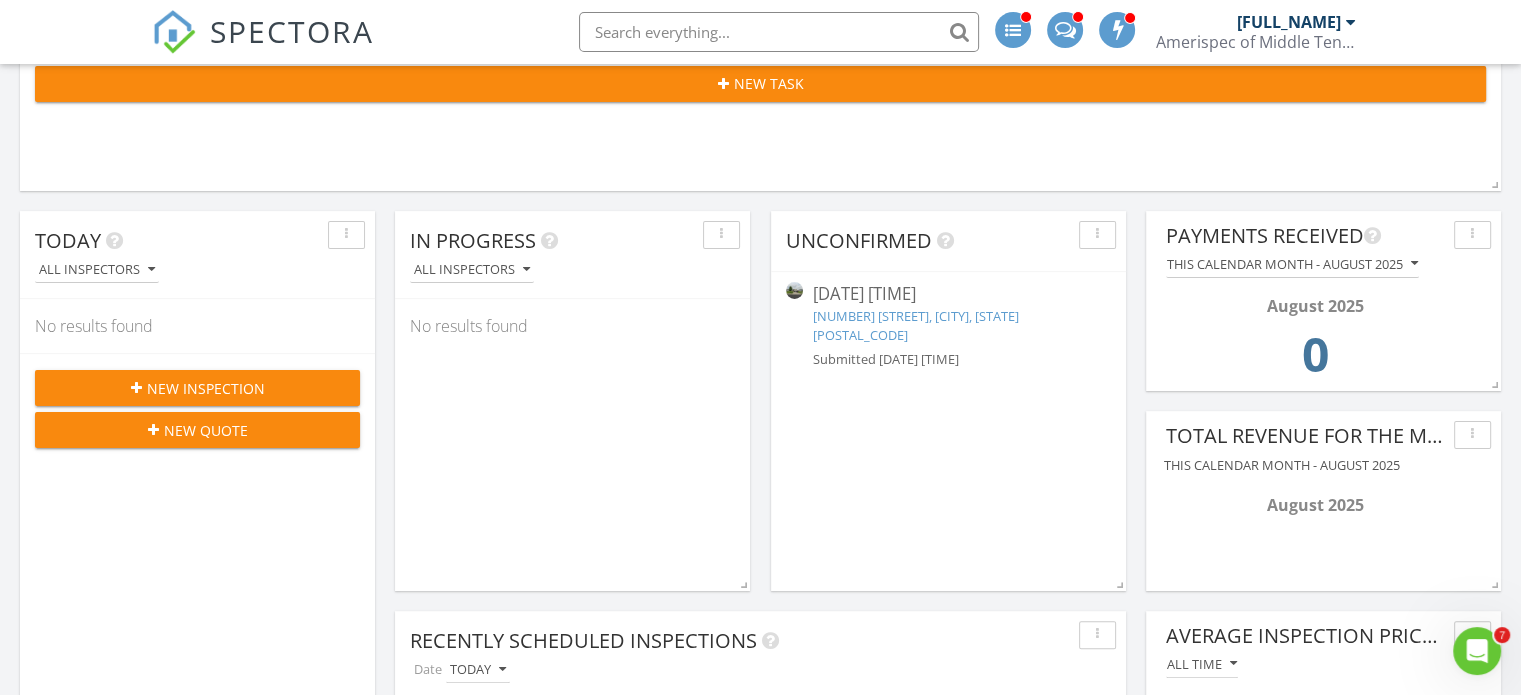 click on "3792 N Cindy Jo Dr, Clarksville, TN 37040" at bounding box center [916, 325] 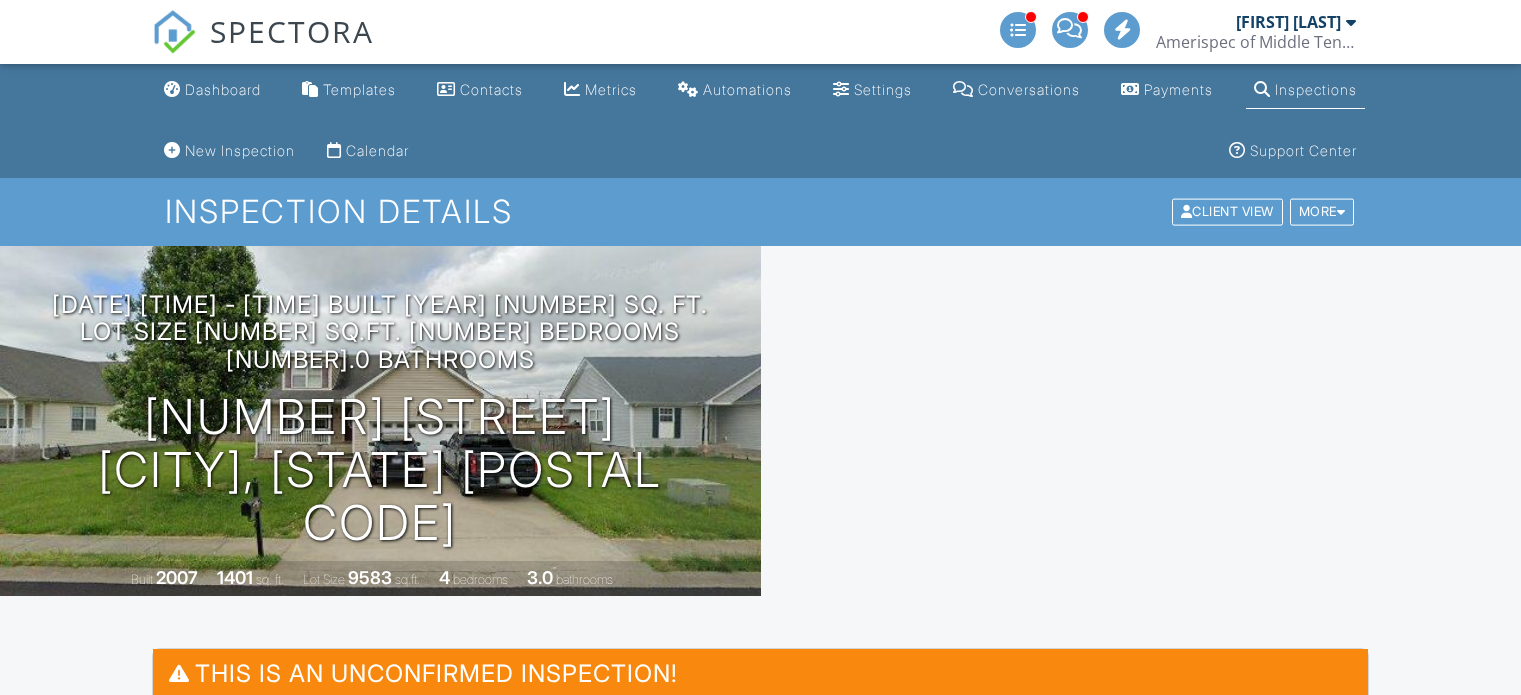 scroll, scrollTop: 0, scrollLeft: 0, axis: both 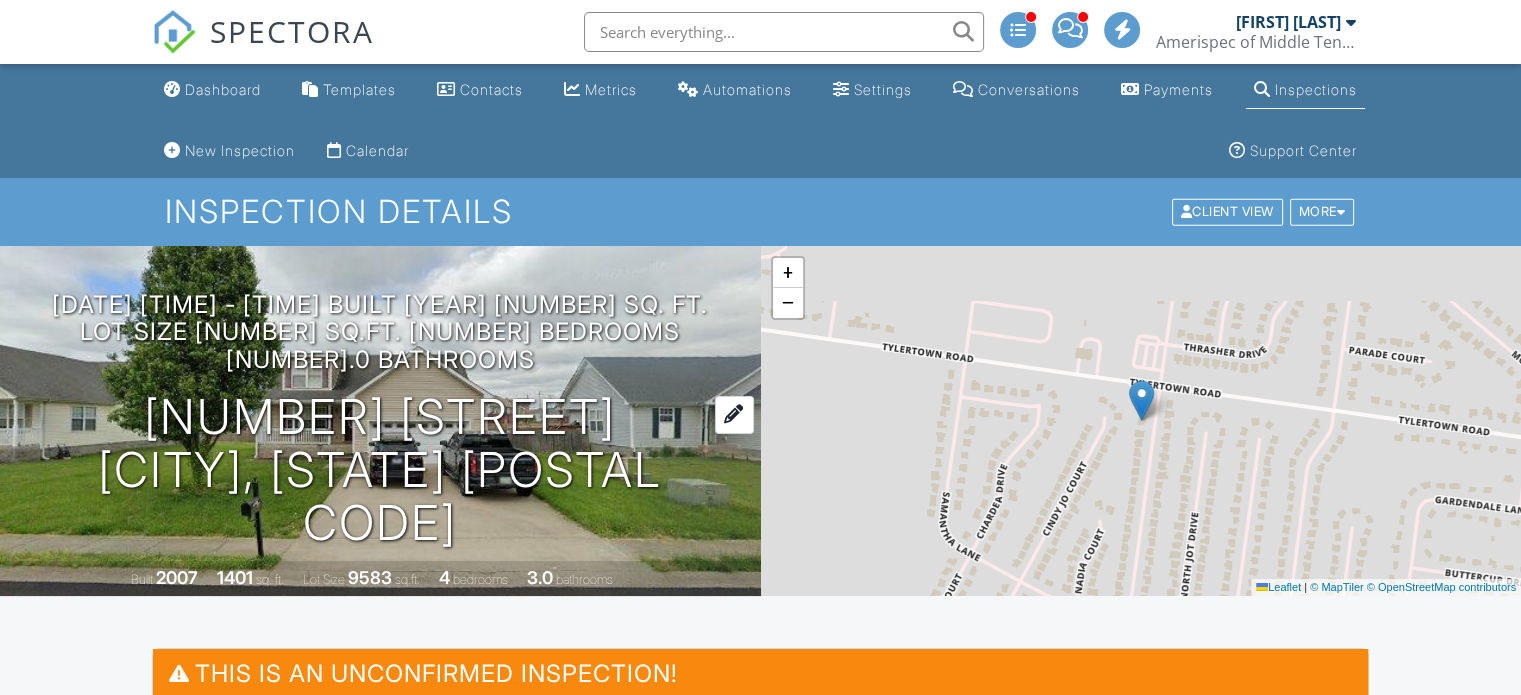 drag, startPoint x: 672, startPoint y: 475, endPoint x: 155, endPoint y: 423, distance: 519.6085 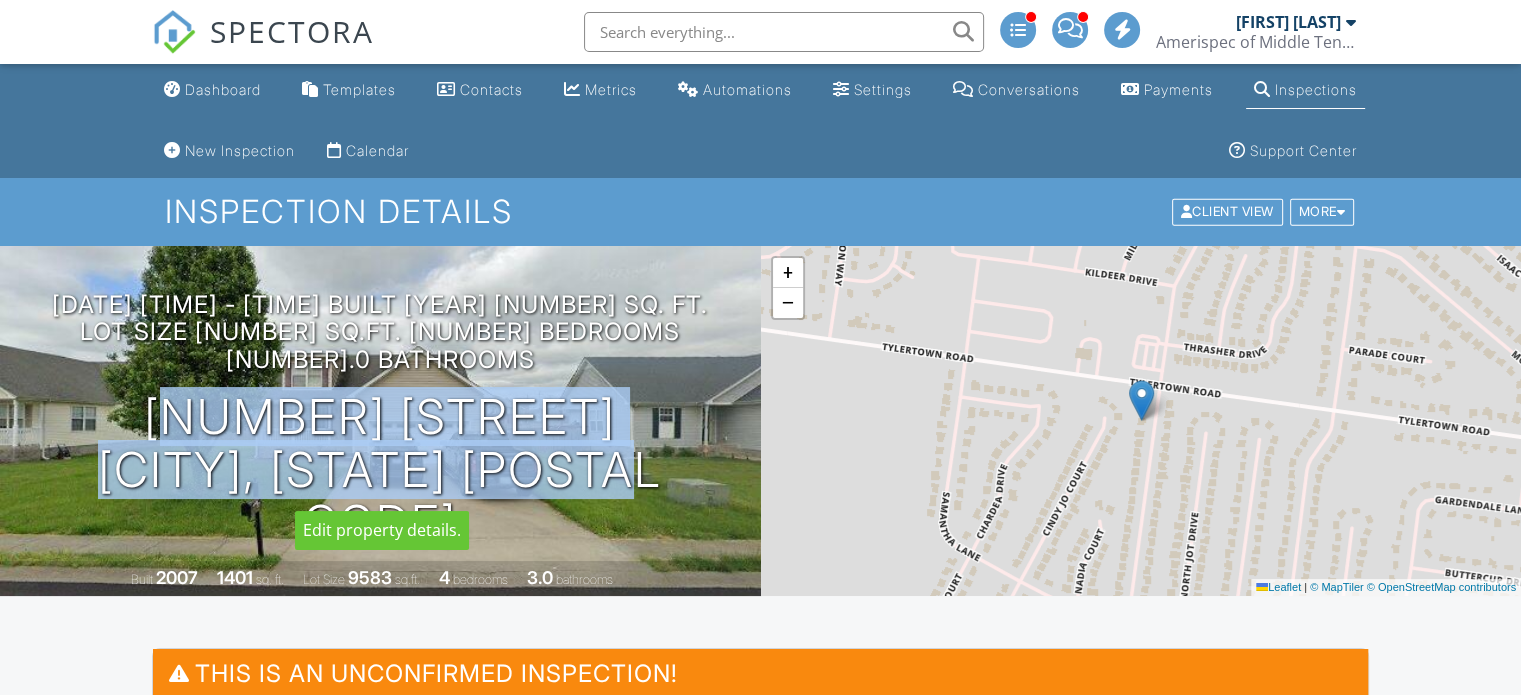 drag, startPoint x: 140, startPoint y: 423, endPoint x: 700, endPoint y: 485, distance: 563.4217 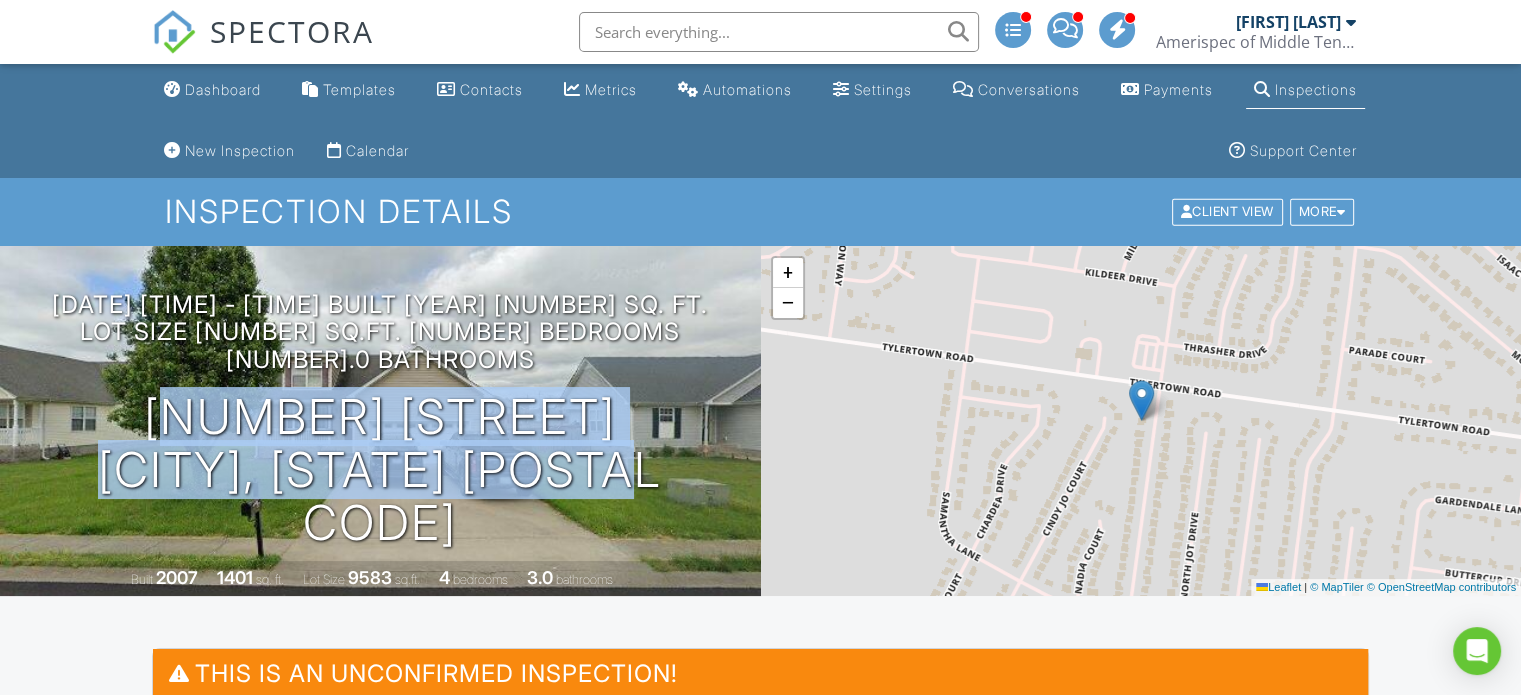 copy on "3792 N Cindy Jo Dr
Clarksville, TN 37040" 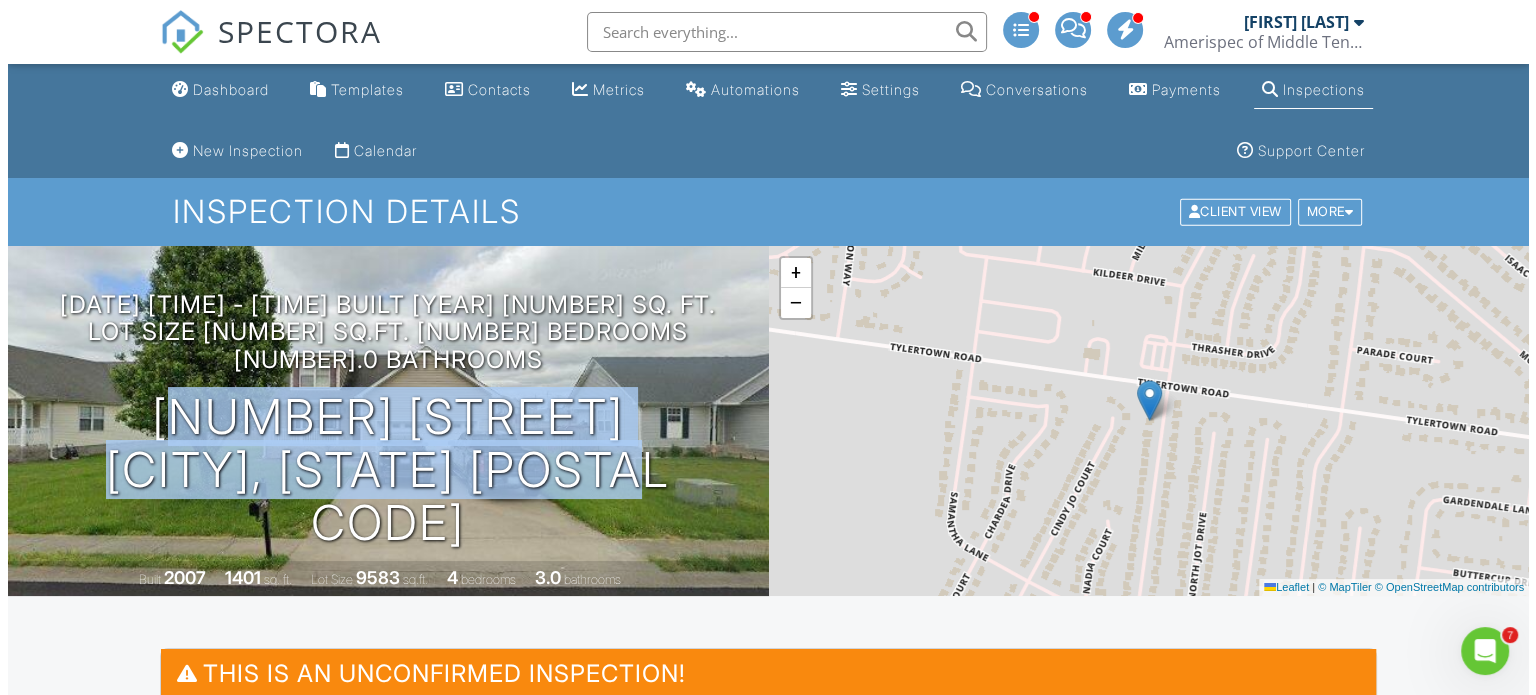 scroll, scrollTop: 0, scrollLeft: 0, axis: both 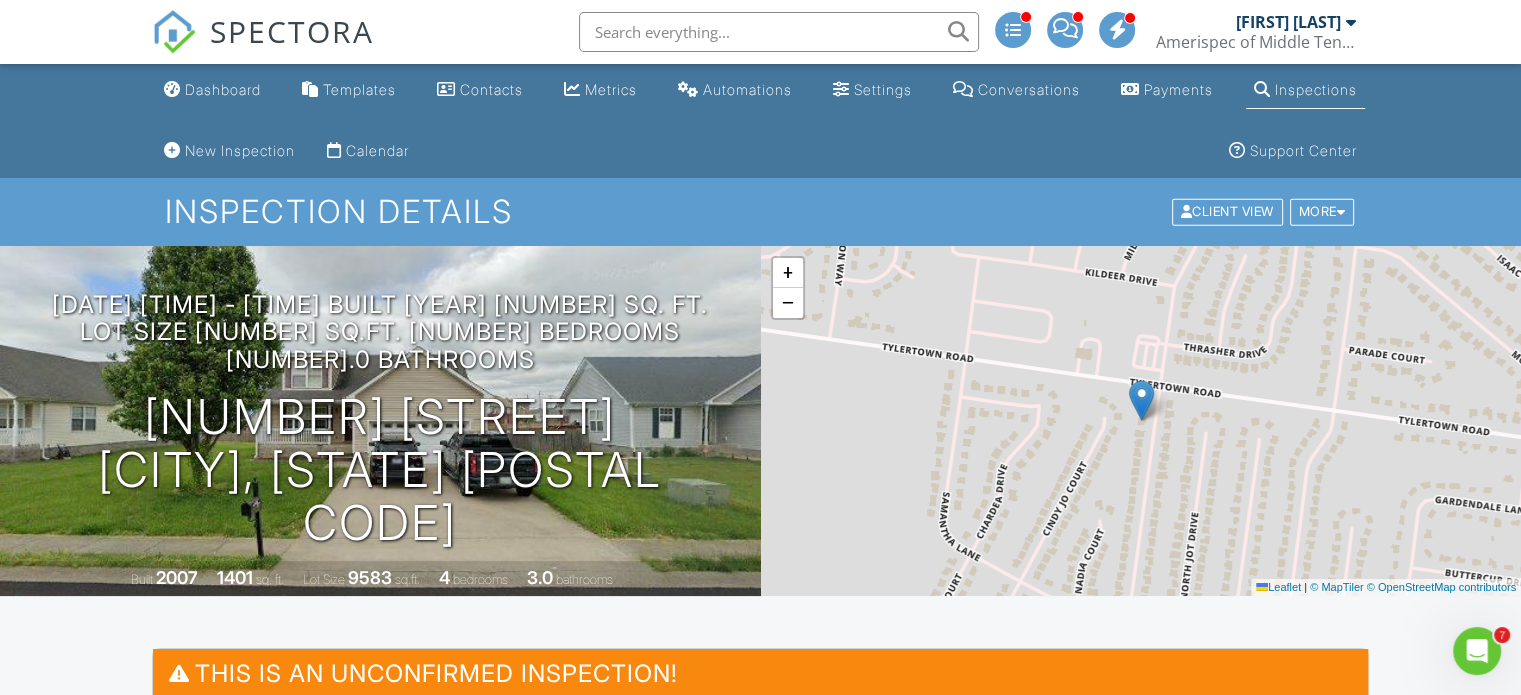 click on "08/02/2025  1:00 pm
- 4:00 pm
3792 N Cindy Jo Dr
Clarksville, TN 37040
Built
2007
1401
sq. ft.
Lot Size
9583
sq.ft.
4
bedrooms
3.0
bathrooms" at bounding box center [380, 421] 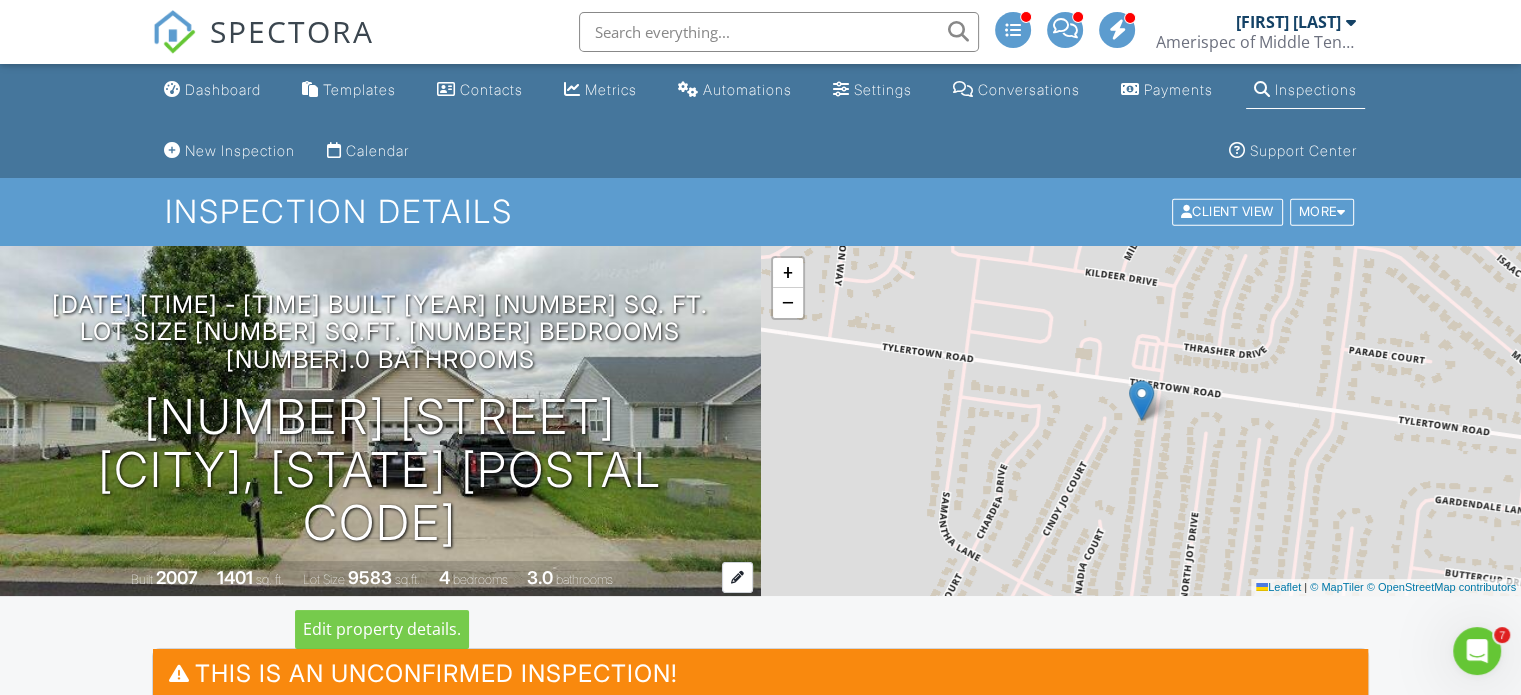 click on "1401" at bounding box center (235, 577) 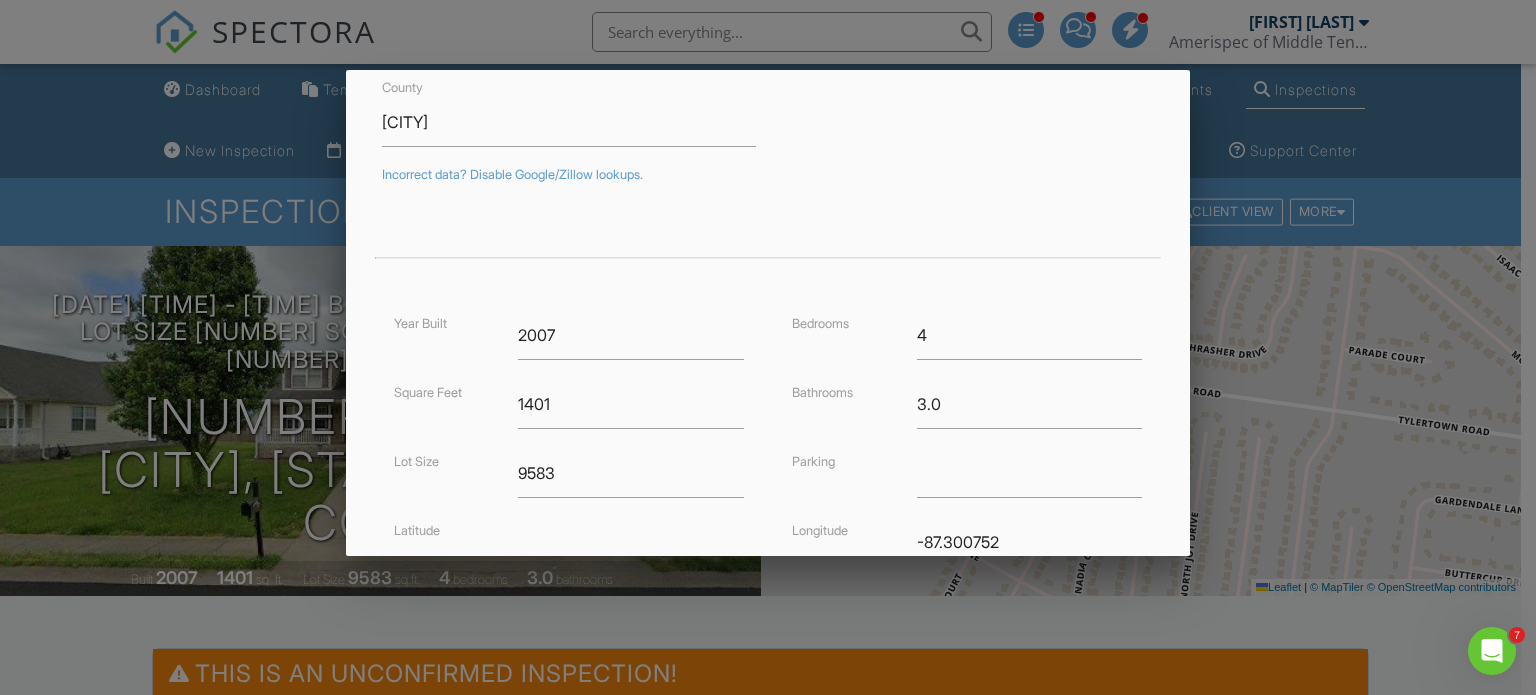 scroll, scrollTop: 279, scrollLeft: 0, axis: vertical 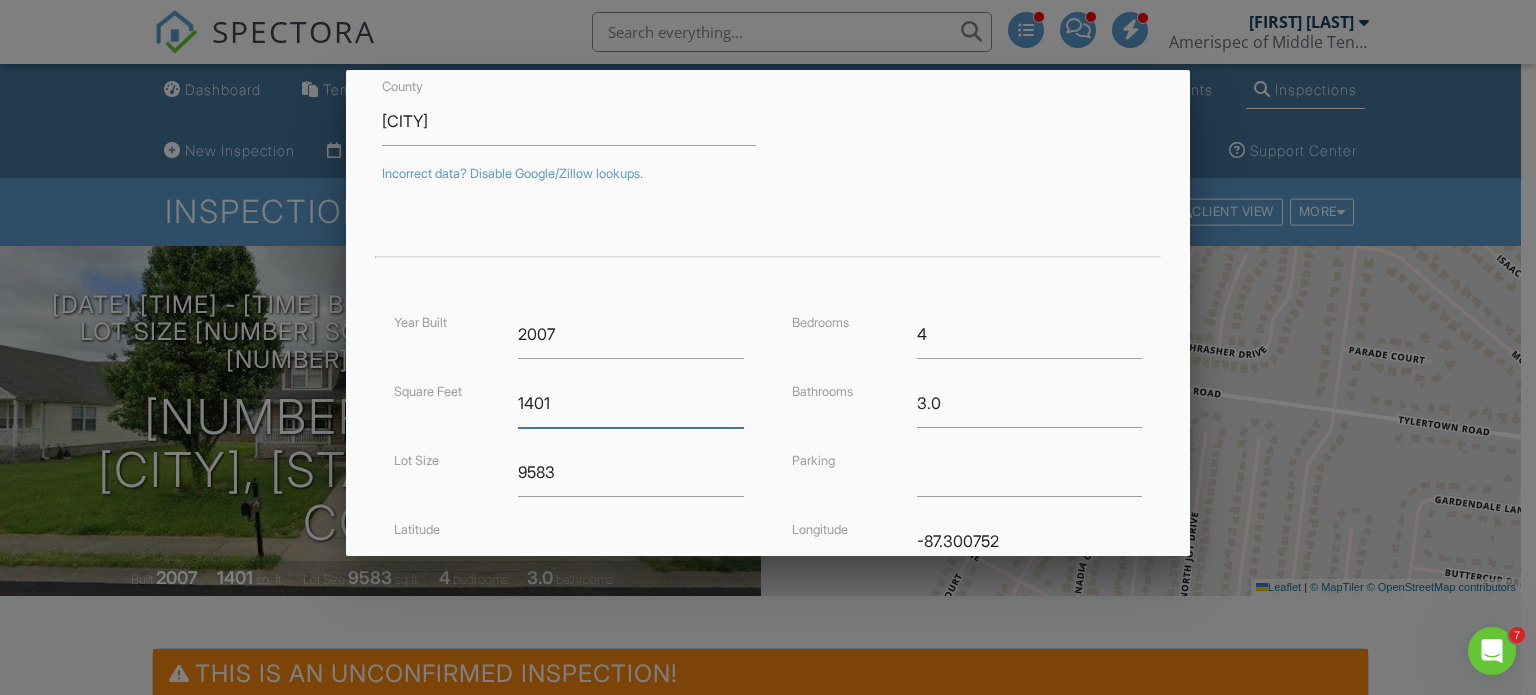 click on "1401" at bounding box center (631, 403) 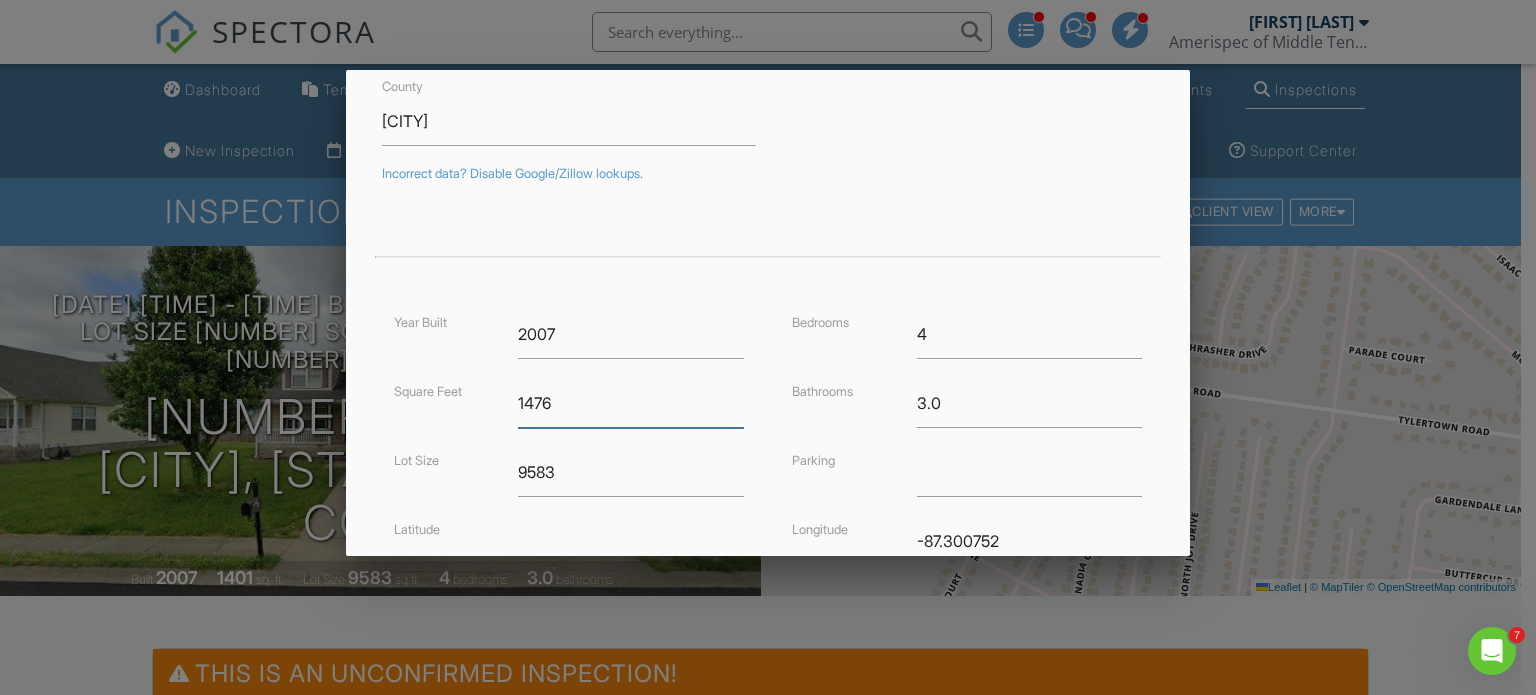 scroll, scrollTop: 511, scrollLeft: 0, axis: vertical 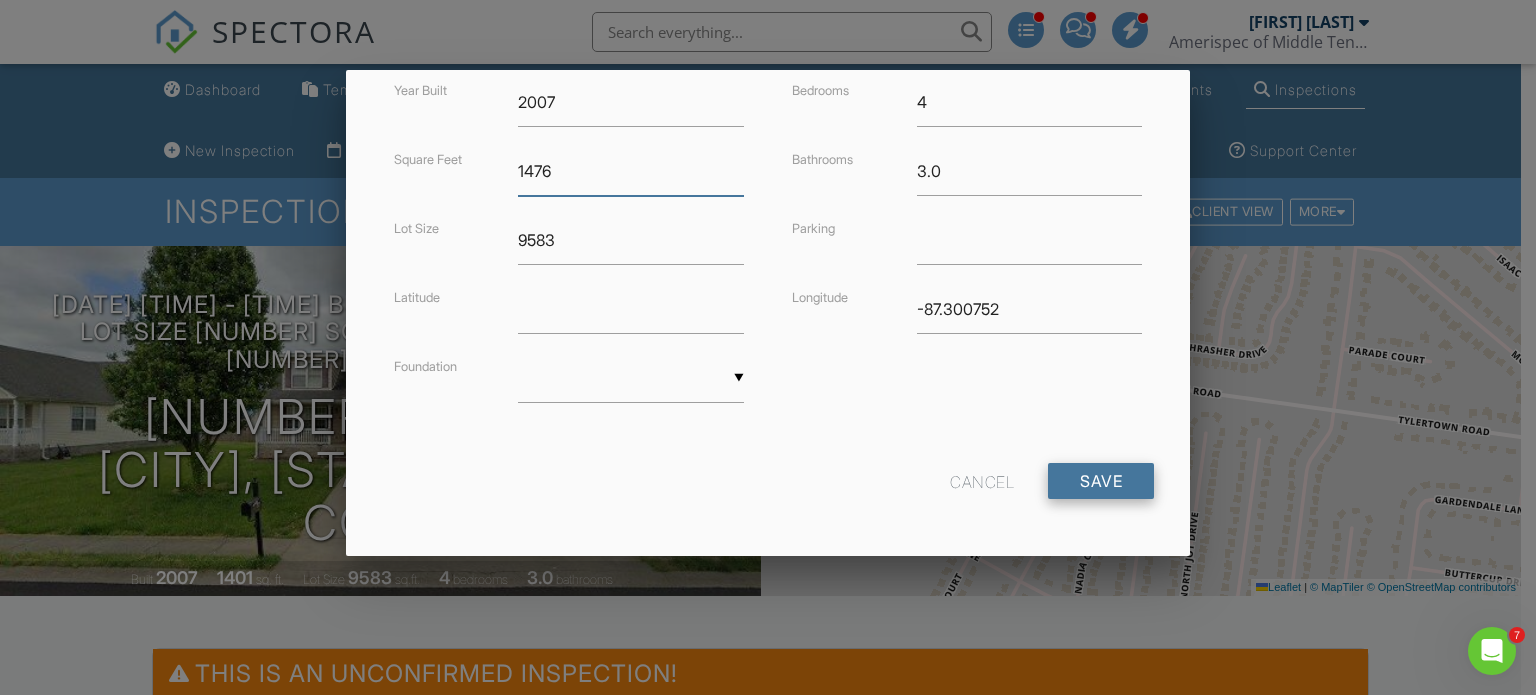 type on "1476" 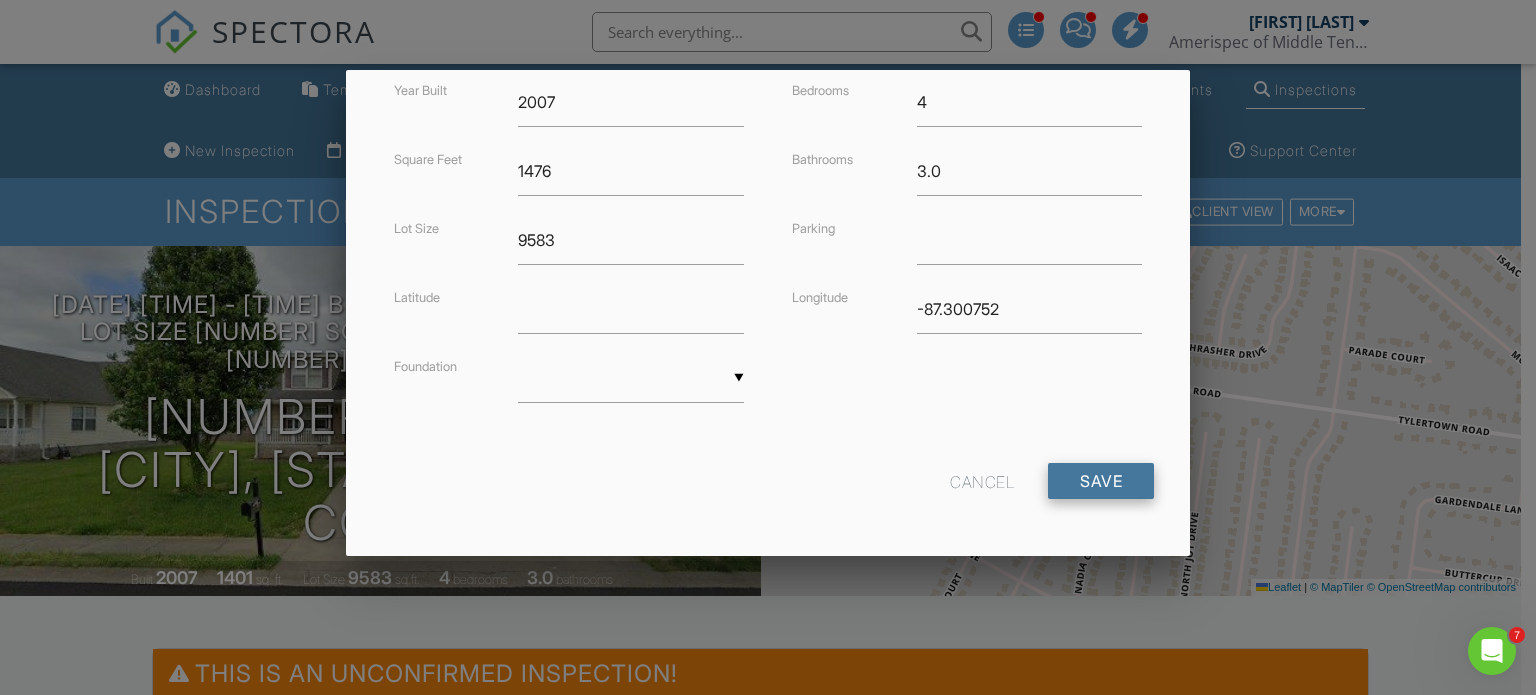click on "Save" at bounding box center (1101, 481) 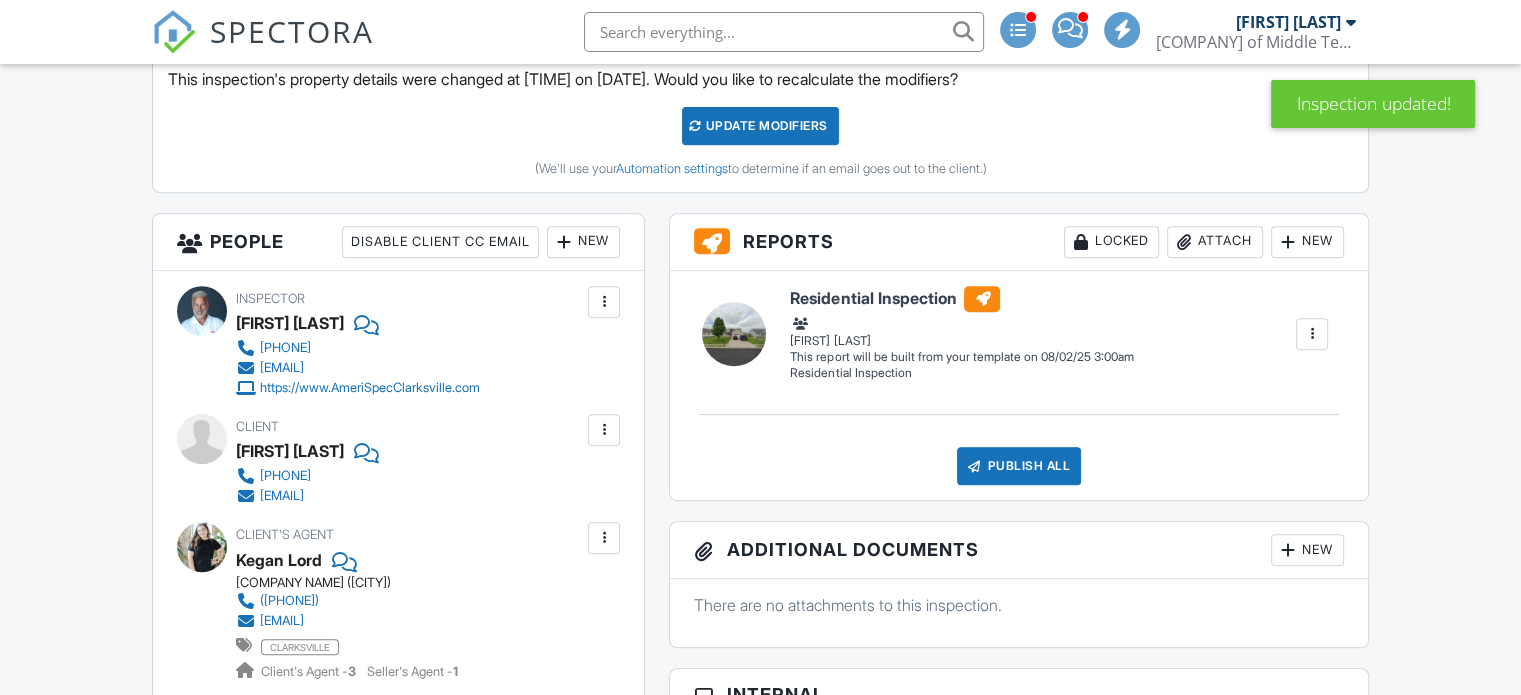 scroll, scrollTop: 0, scrollLeft: 0, axis: both 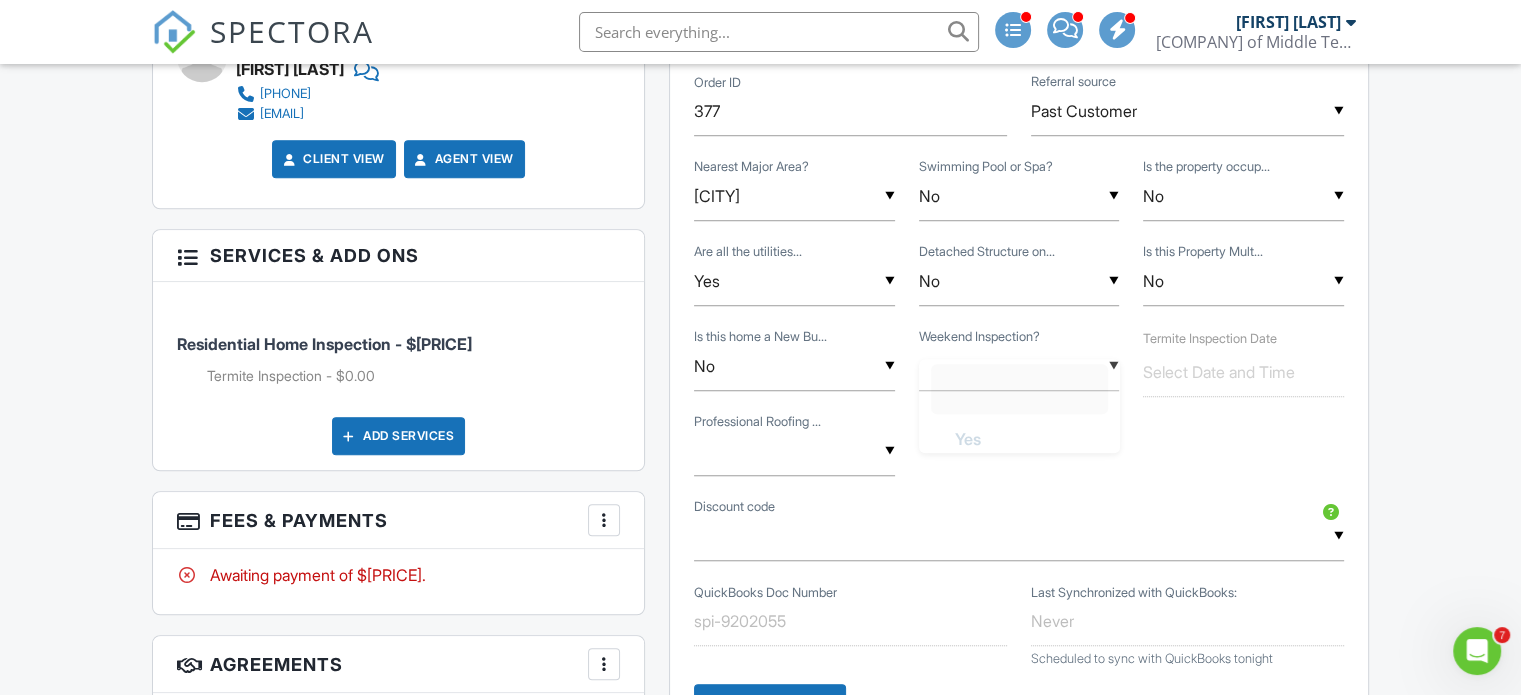 click at bounding box center (1019, 366) 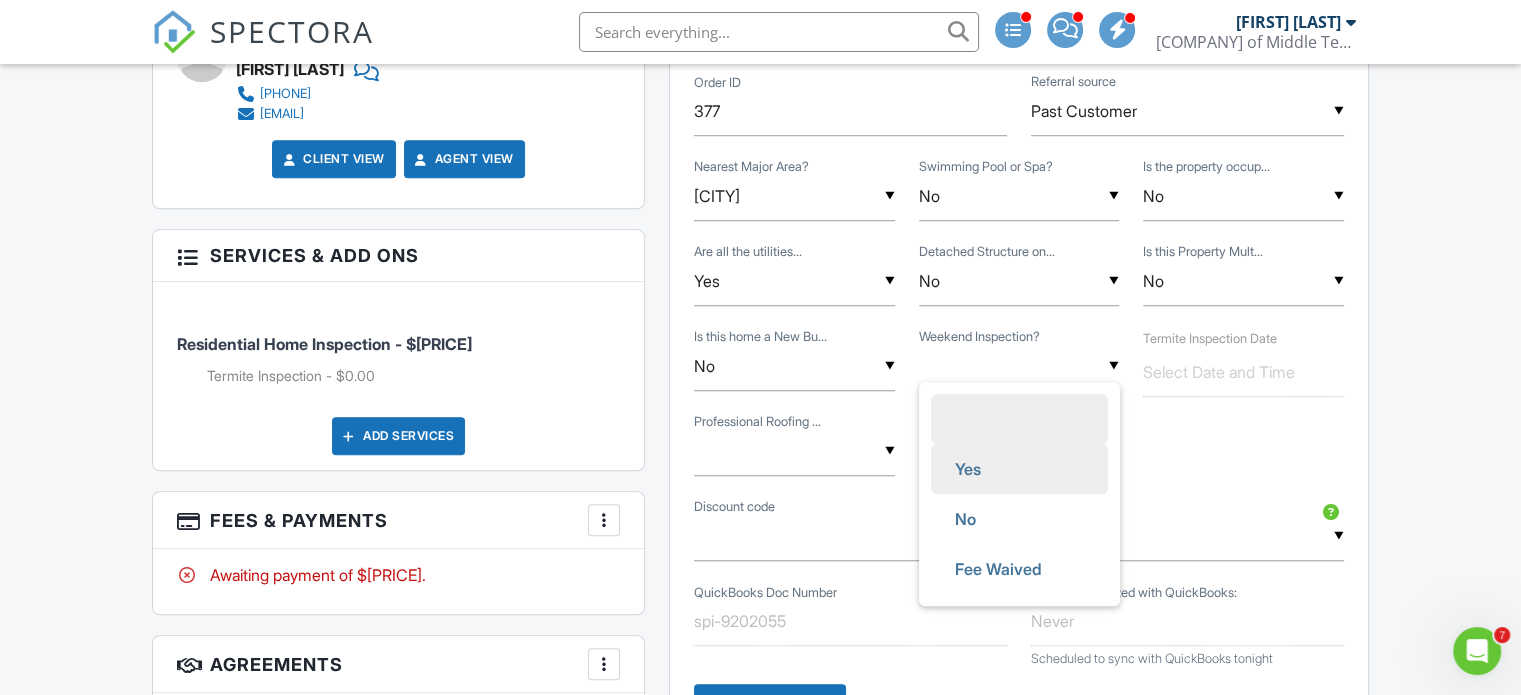 click on "Yes" at bounding box center [968, 469] 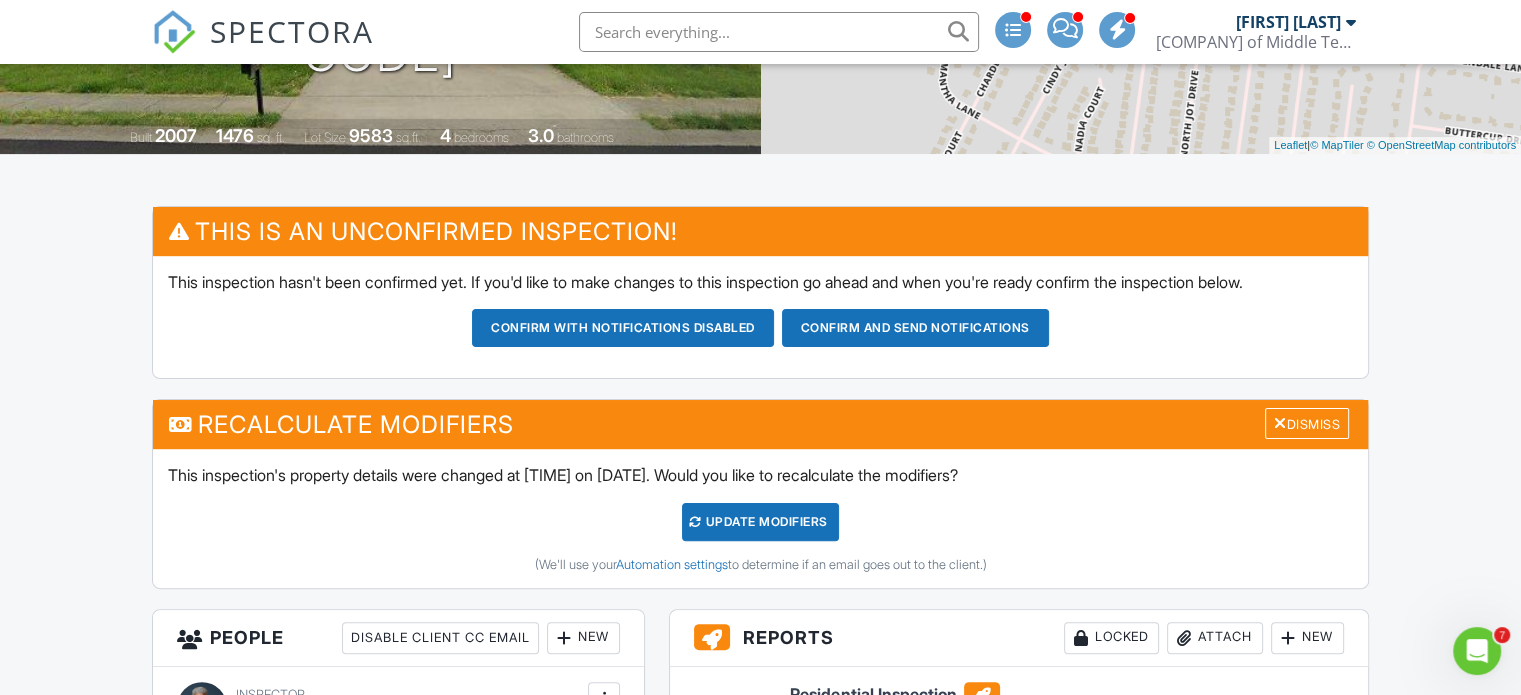 scroll, scrollTop: 404, scrollLeft: 0, axis: vertical 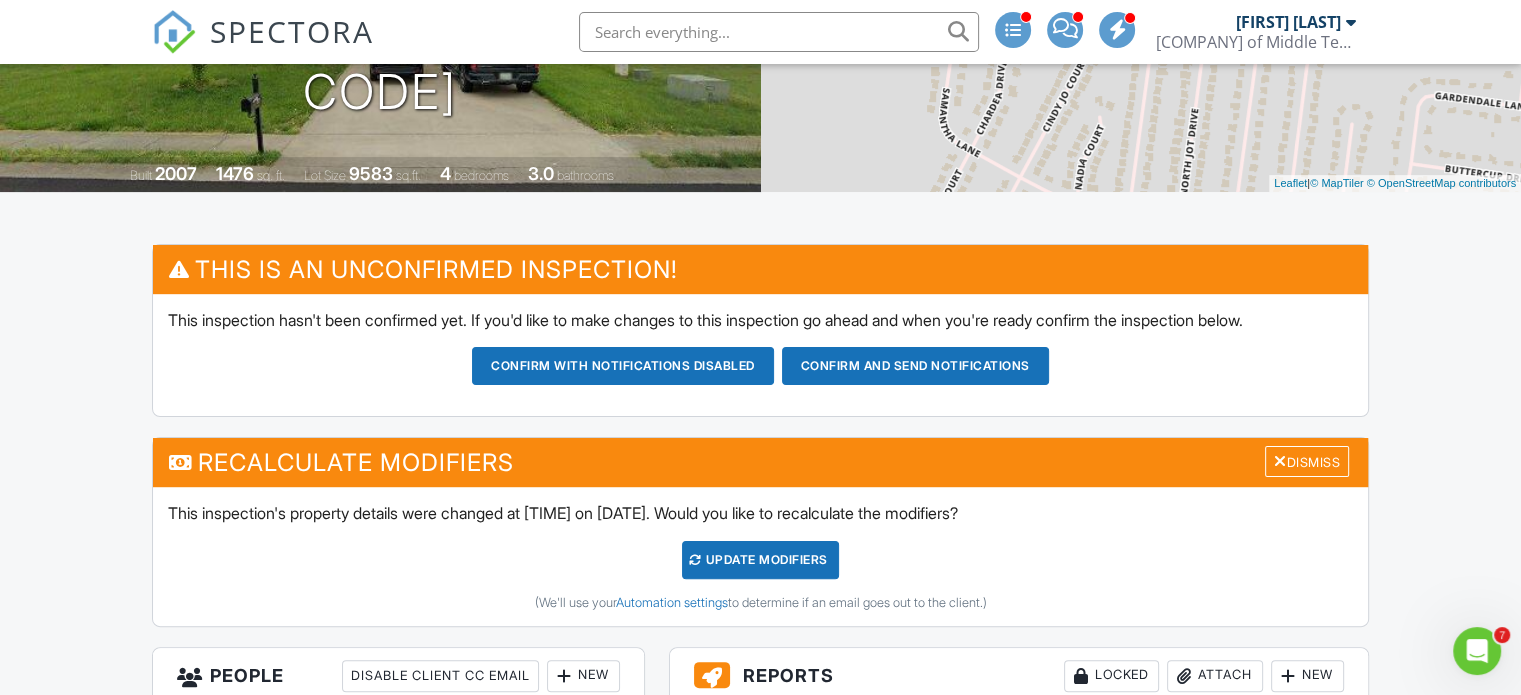 click on "UPDATE Modifiers" at bounding box center [760, 560] 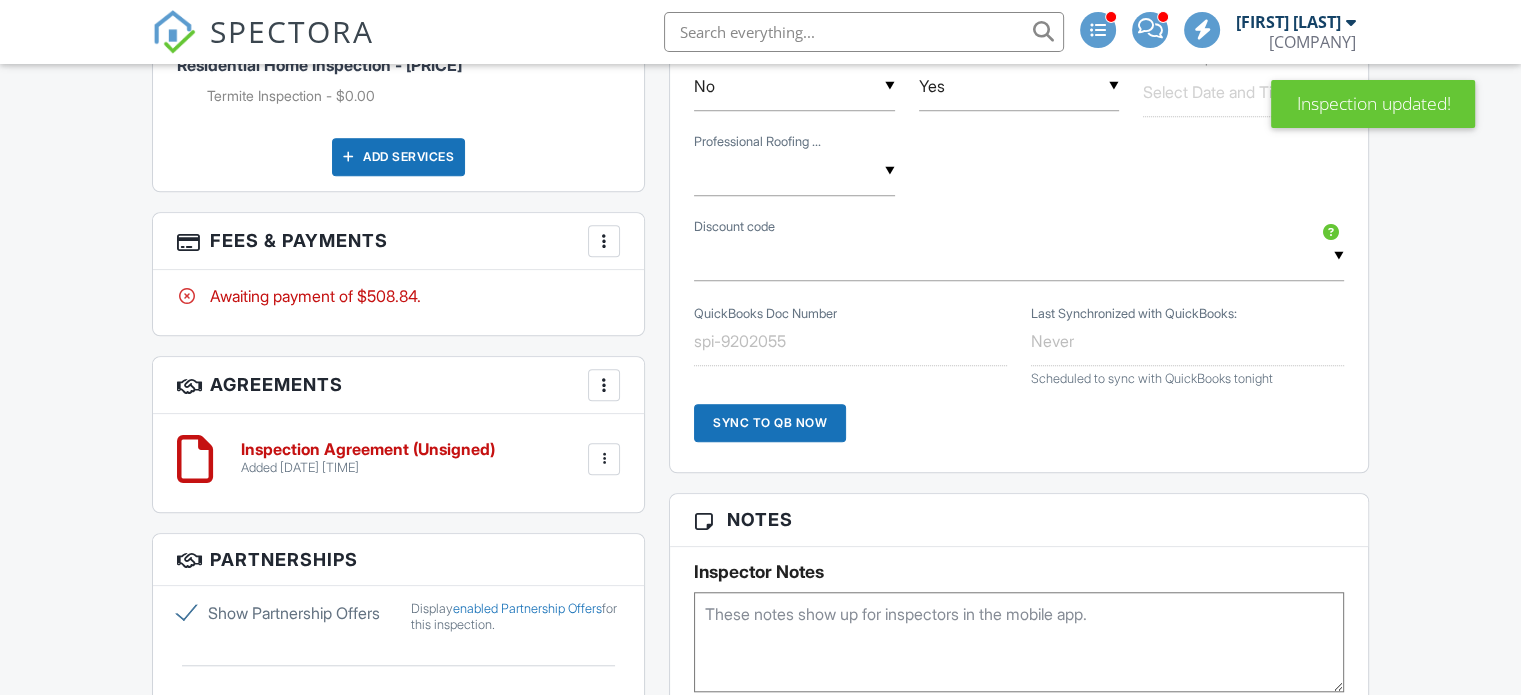 scroll, scrollTop: 1602, scrollLeft: 0, axis: vertical 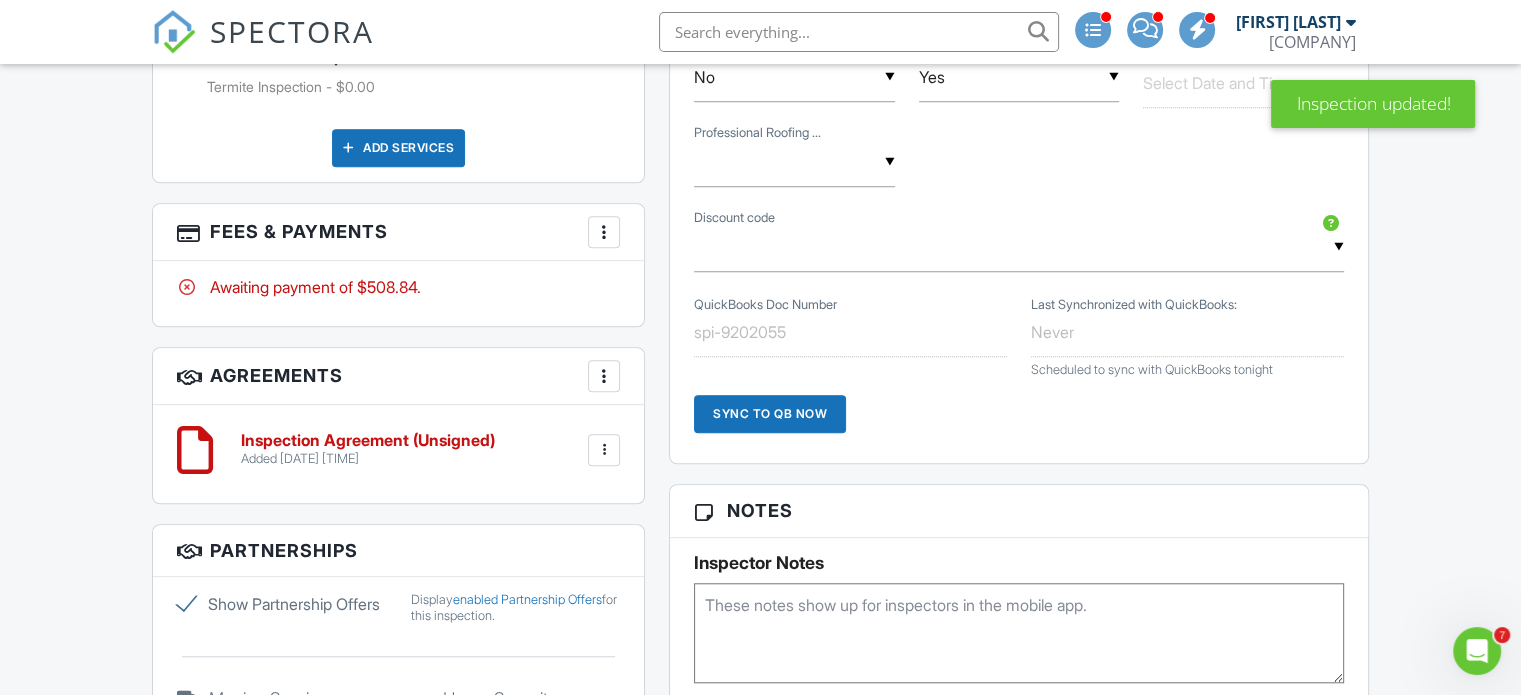 click at bounding box center (604, 232) 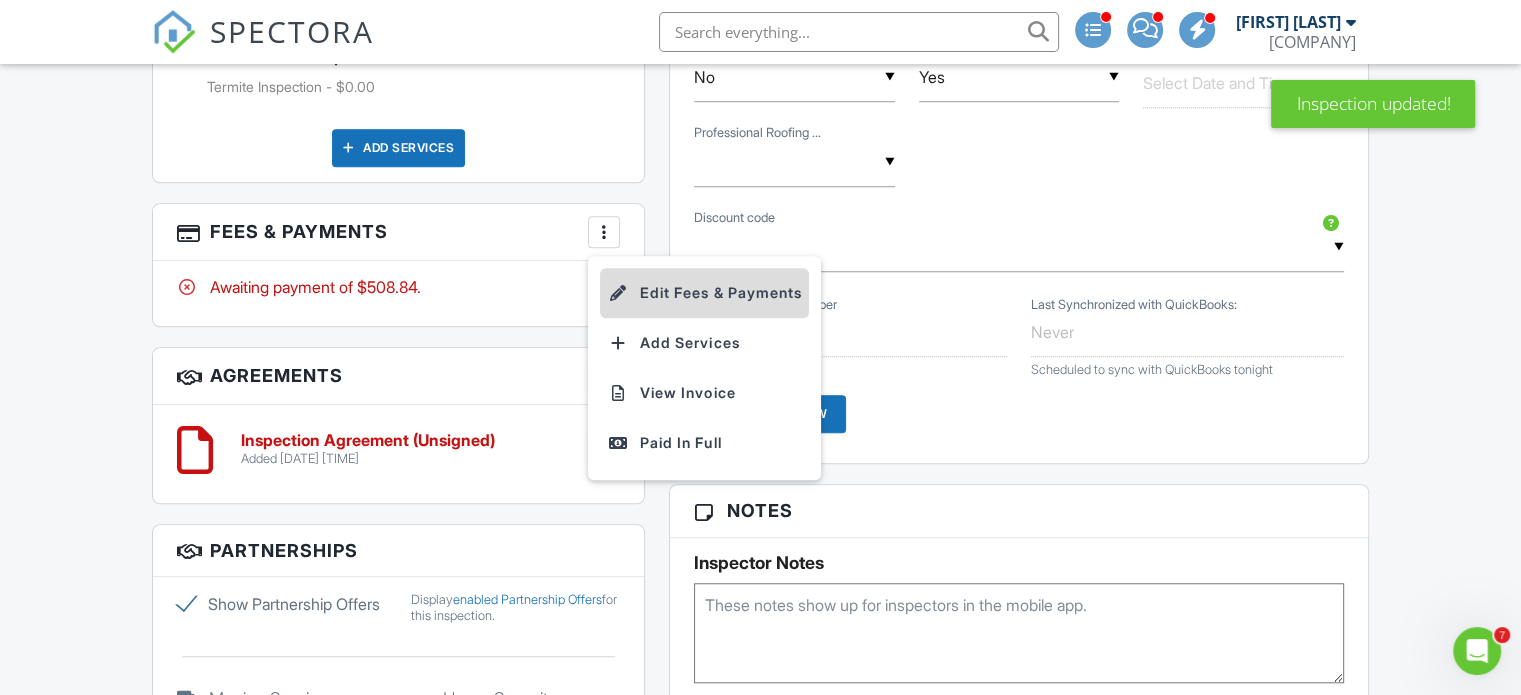 click on "Edit Fees & Payments" at bounding box center [704, 293] 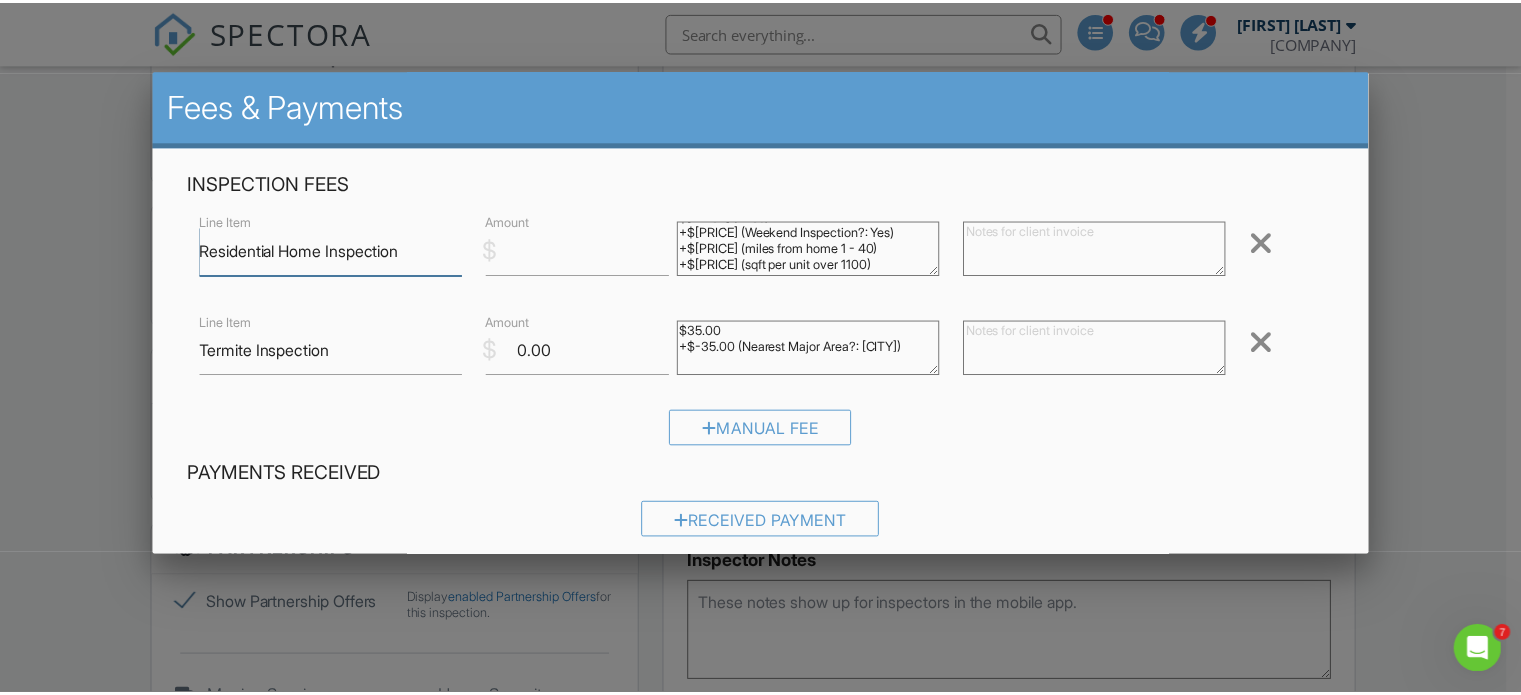 scroll, scrollTop: 0, scrollLeft: 0, axis: both 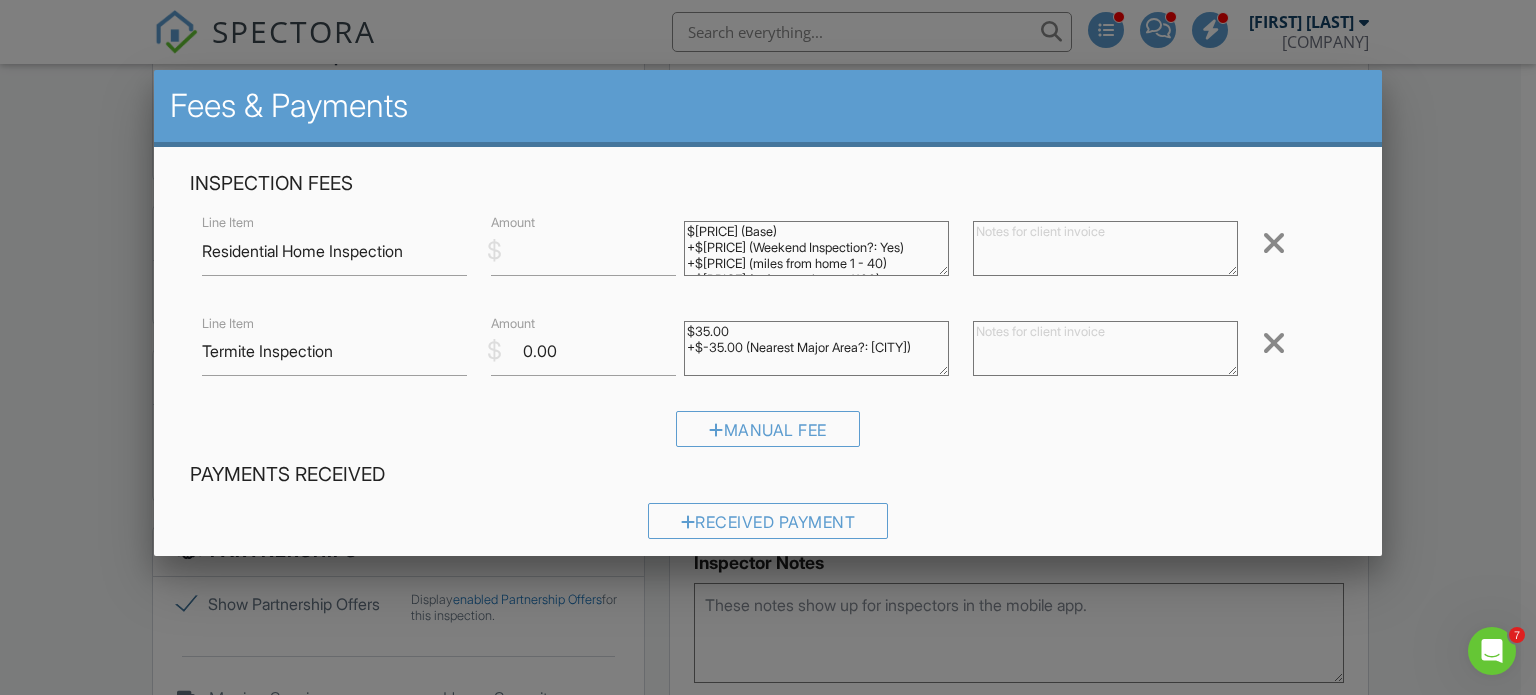 click at bounding box center [768, 334] 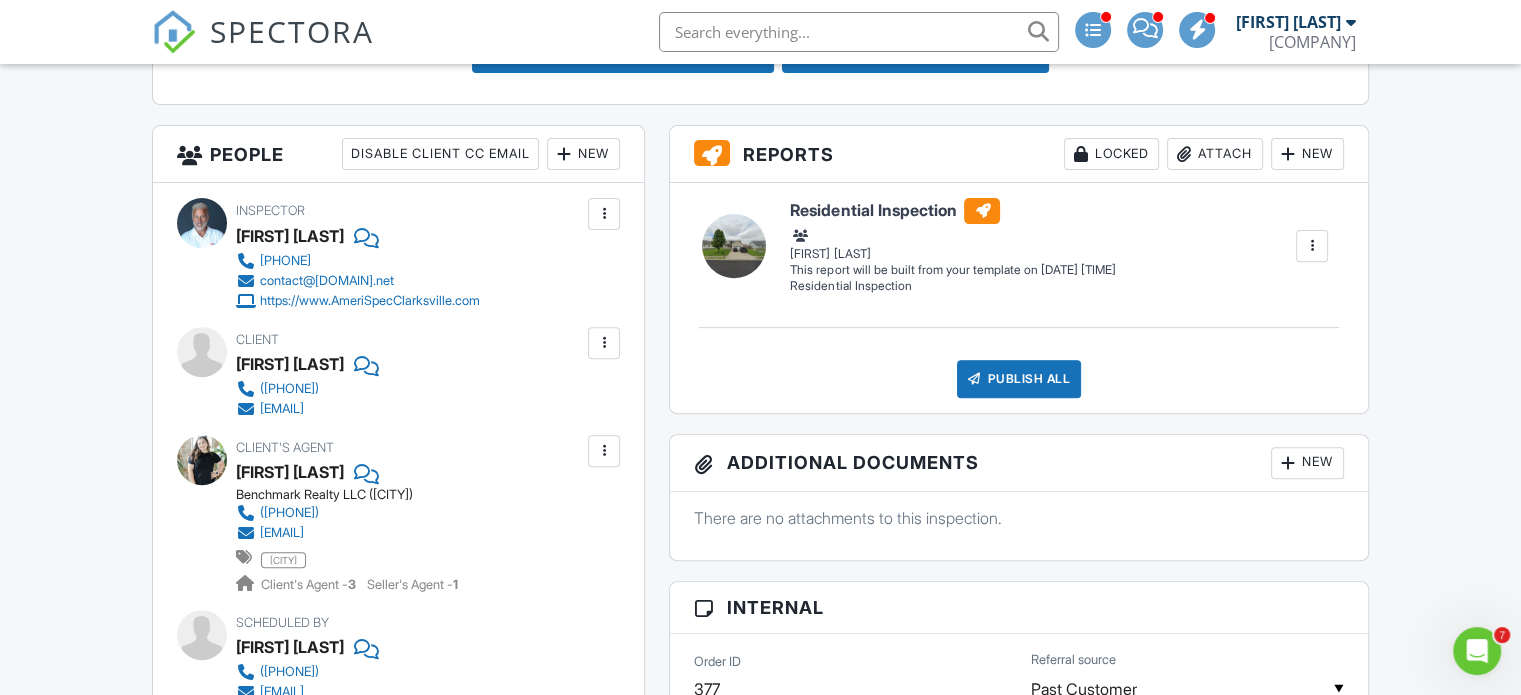 scroll, scrollTop: 820, scrollLeft: 0, axis: vertical 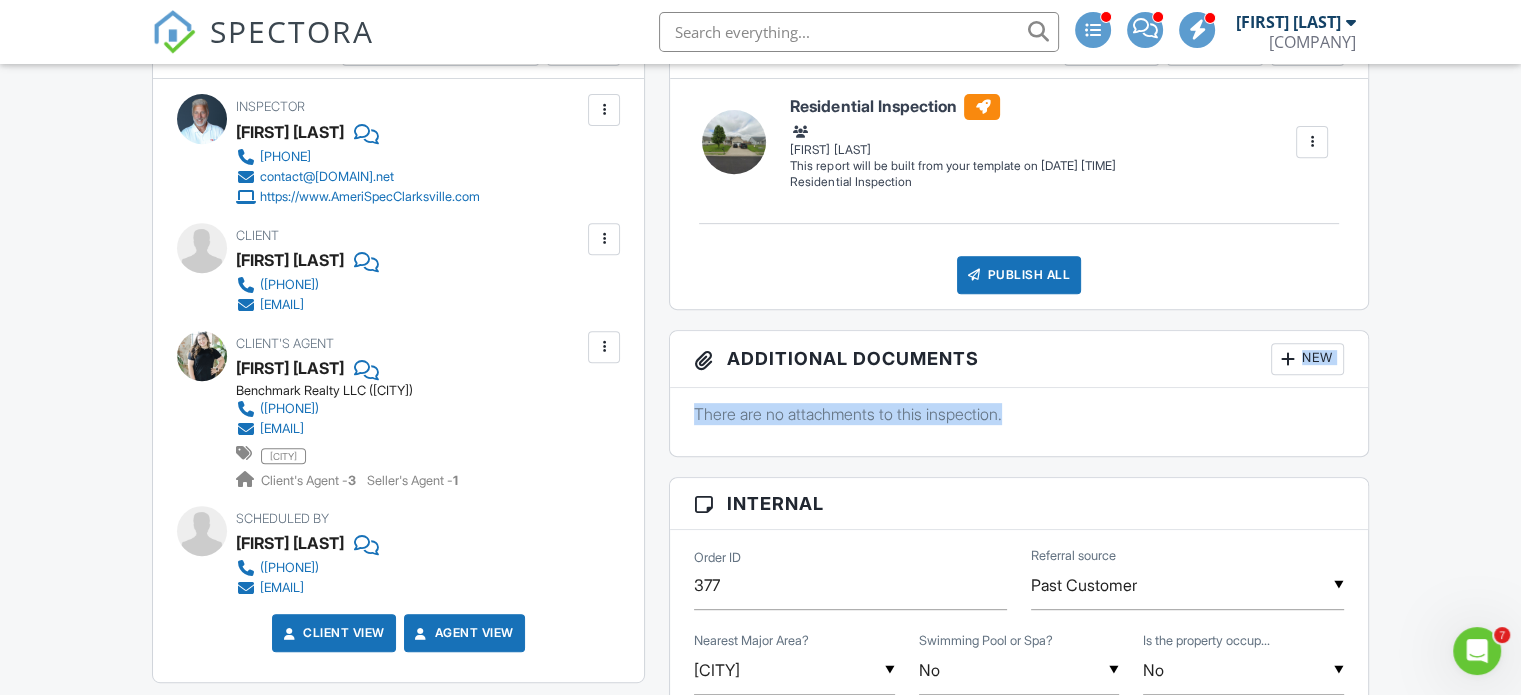 drag, startPoint x: 1446, startPoint y: 353, endPoint x: 941, endPoint y: 492, distance: 523.7805 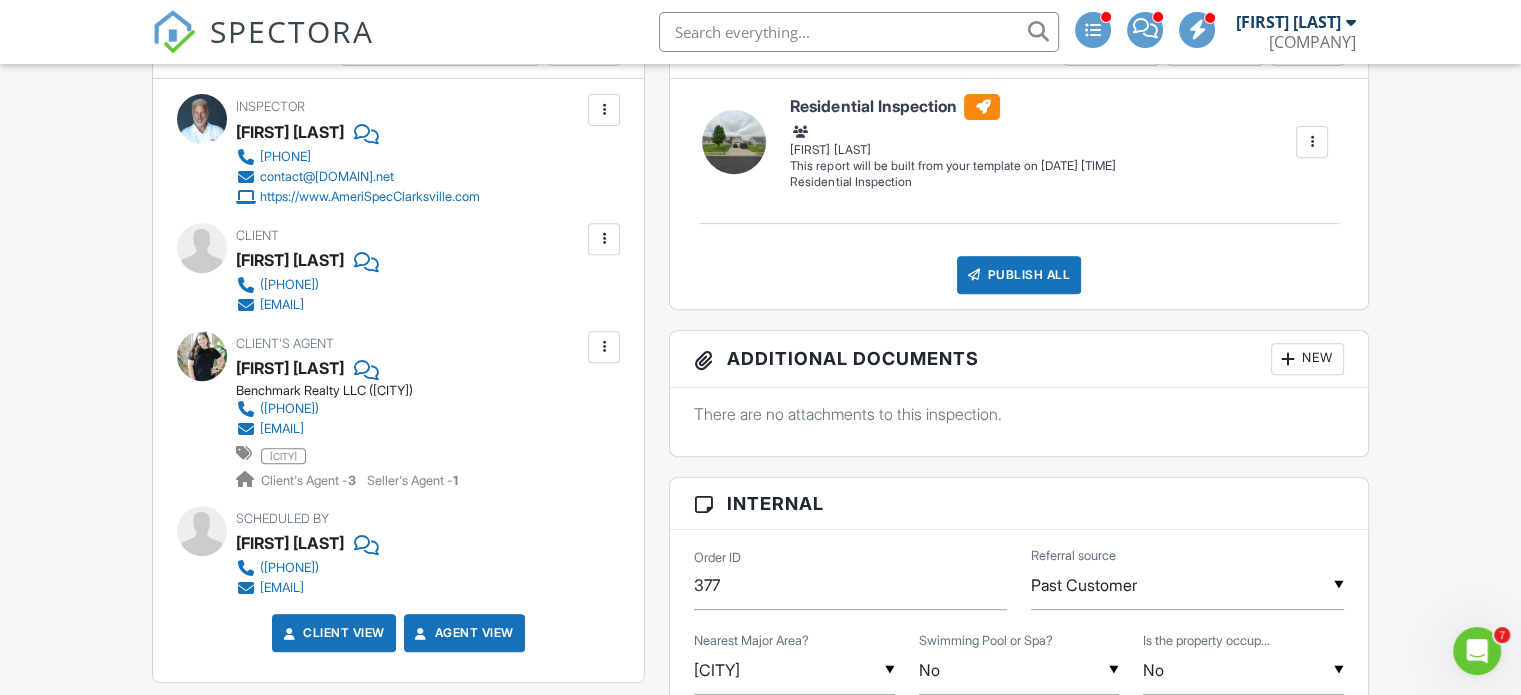 click on "People
Disable Client CC Email
New
Inspector
Client
Client's Agent
Listing Agent
Add Another Person
Inspector
Jon Gilles
931-410-3003
contact@AmeriSpecMidTN.net
https://www.AmeriSpecClarksville.com
Make Invisible
Mark As Requested
Remove
Update Client
First name
Garrett
Last name
Paulson
Email (required)
garrettpaulson@hotmail.com
CC Email
Phone
541-260-7373
Home phone
Mobile phone
Address
City
State
Zip
Tags
Internal notes visible only to the company
Private notes visible only to company admins
Updating the client email address will resend the confirmation email and update all queued automated emails.
Cancel
Save" at bounding box center (398, 1153) 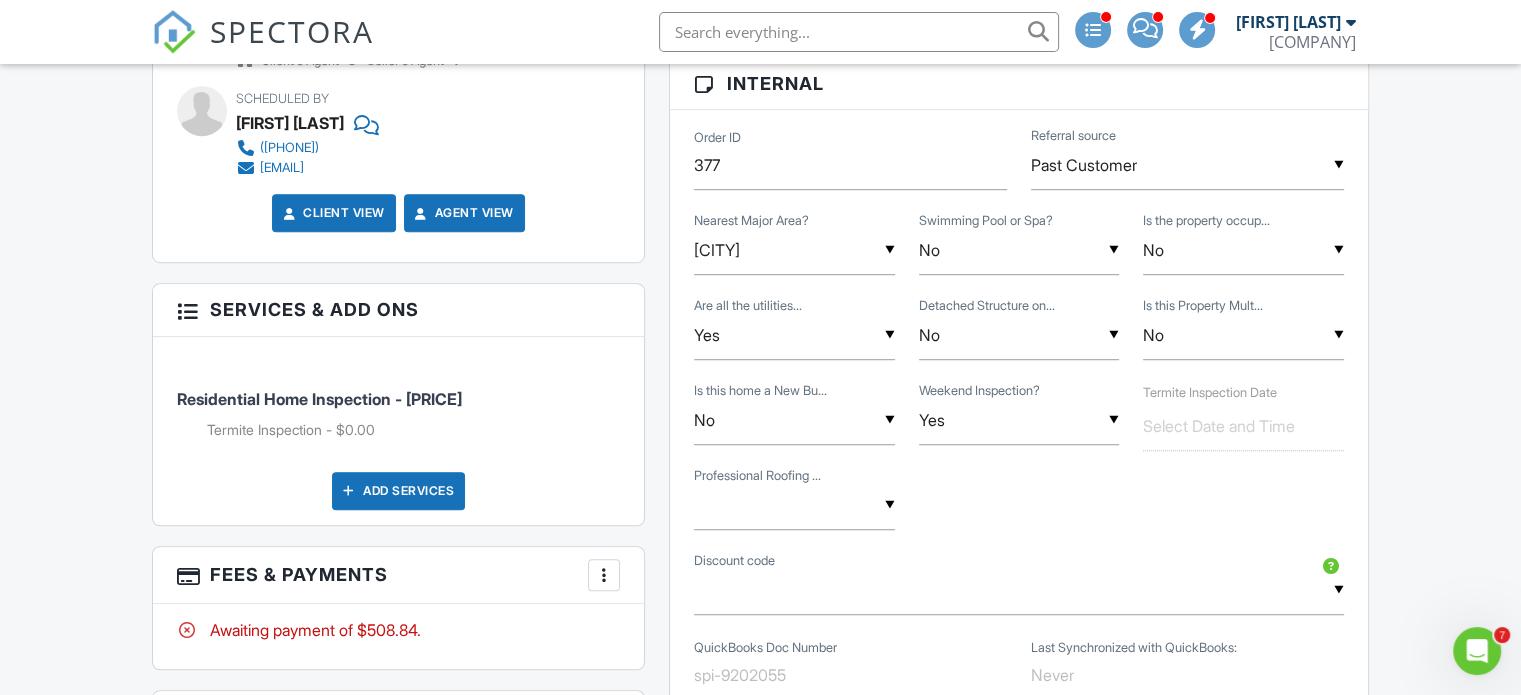 scroll, scrollTop: 1240, scrollLeft: 0, axis: vertical 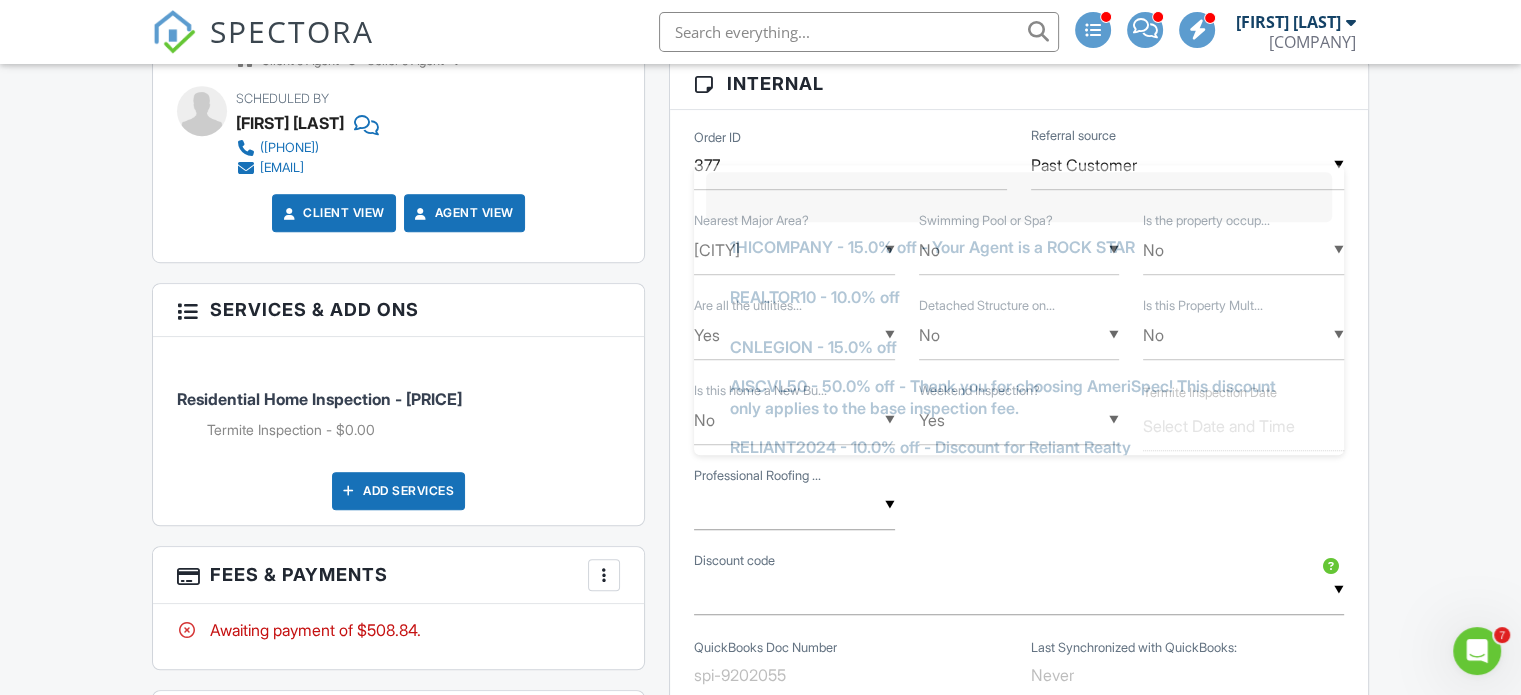 click on "▼ 1HICOMPANY - 15.0% off - Your Agent is a ROCK STAR REALTOR10 - 10.0% off CNLEGION - 15.0% off AISCVL50 - 50.0% off - Thank you for choosing AmeriSpec! This discount only applies to the base inspection fee. RELIANT2024 - 10.0% off - Discount for Reliant Realty 11MOWAR - 15.0% off - 11 Month Warranty Inspection CHO2025 - 15.0% off - Clarksville Home Owners  HERO1776 - 10.0% off - Hero Discount
1HICOMPANY - 15.0% off - Your Agent is a ROCK STAR
REALTOR10 - 10.0% off
CNLEGION - 15.0% off
AISCVL50 - 50.0% off - Thank you for choosing AmeriSpec! This discount only applies to the base inspection fee.
RELIANT2024 - 10.0% off - Discount for Reliant Realty
11MOWAR - 15.0% off - 11 Month Warranty Inspection
CHO2025 - 15.0% off - Clarksville Home Owners
HERO1776 - 10.0% off - Hero Discount" at bounding box center [1019, 590] 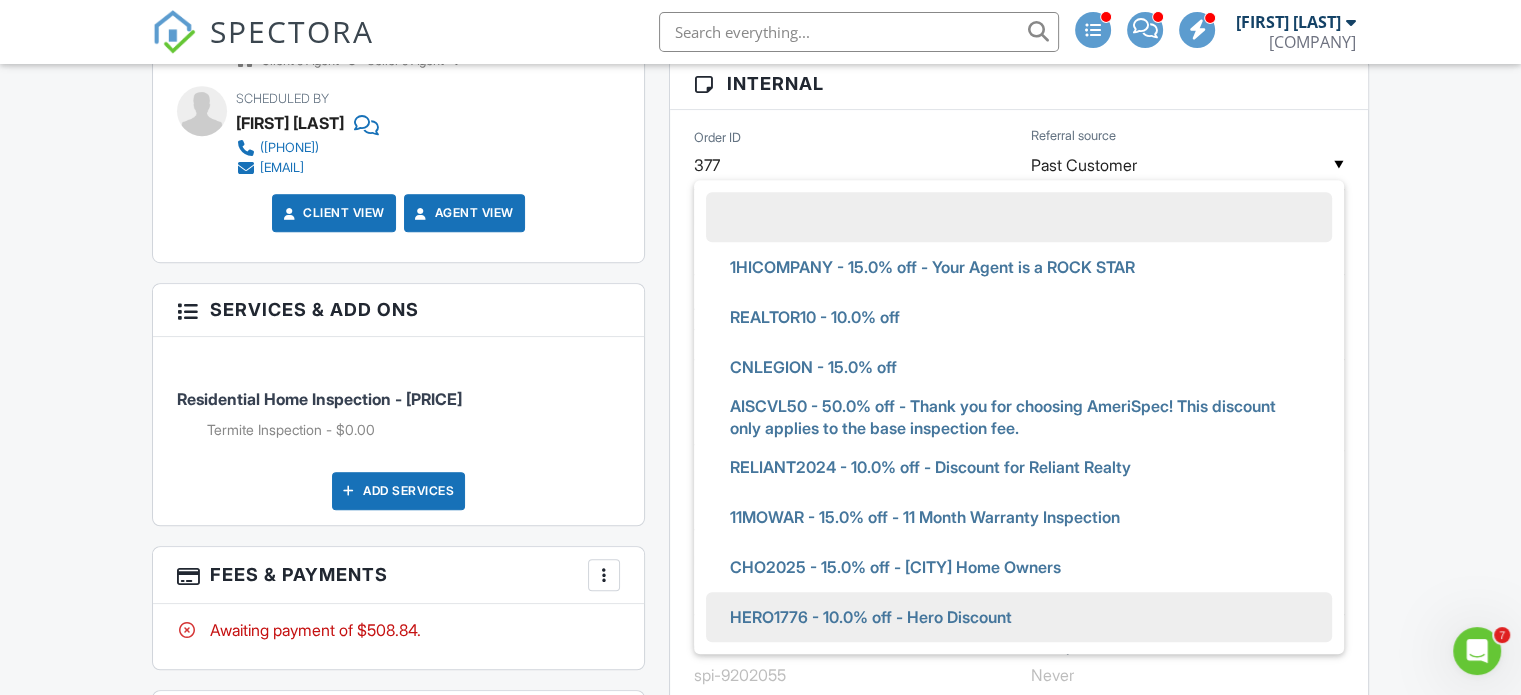click on "HERO1776 - 10.0% off - Hero Discount" at bounding box center (871, 617) 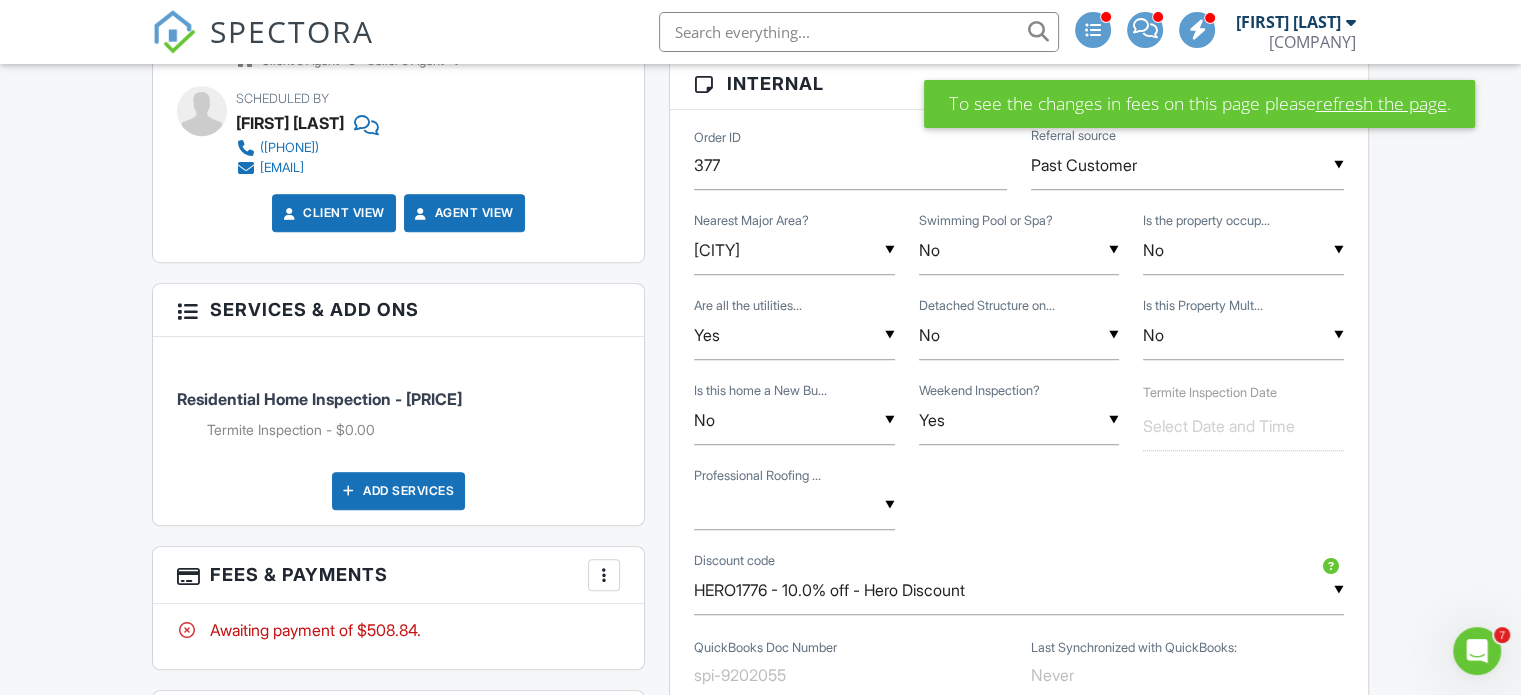 click on "Dashboard
Templates
Contacts
Metrics
Automations
Settings
Conversations
Payments
Inspections
New Inspection
Calendar
Support Center
Inspection Details
Client View
More
Property Details
Reschedule
Reorder / Copy
Share
Cancel
Delete
Print Order
Convert to V9
Disable Pass on CC Fees
View Change Log
08/02/2025  1:00 pm
- 4:00 pm
3792 N Cindy Jo Dr
Clarksville, TN 37040
Built
2007
1476
sq. ft.
Lot Size
9583
sq.ft.
4
bedrooms
3.0
bathrooms
+ −  Leaflet   |   © MapTiler   © OpenStreetMap contributors
This is an Unconfirmed Inspection!
Confirm with notifications disabled
Confirm and send notifications
Reports" at bounding box center [760, 810] 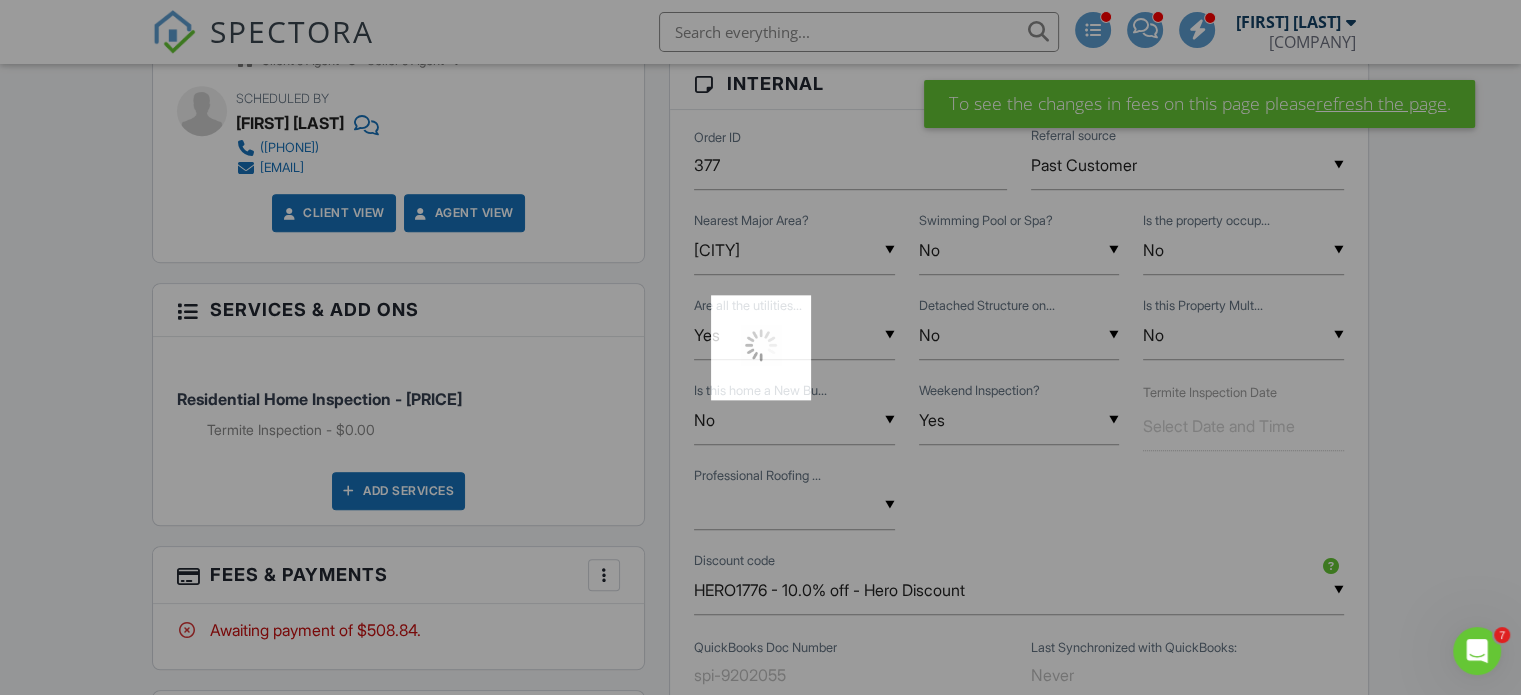 scroll, scrollTop: 0, scrollLeft: 0, axis: both 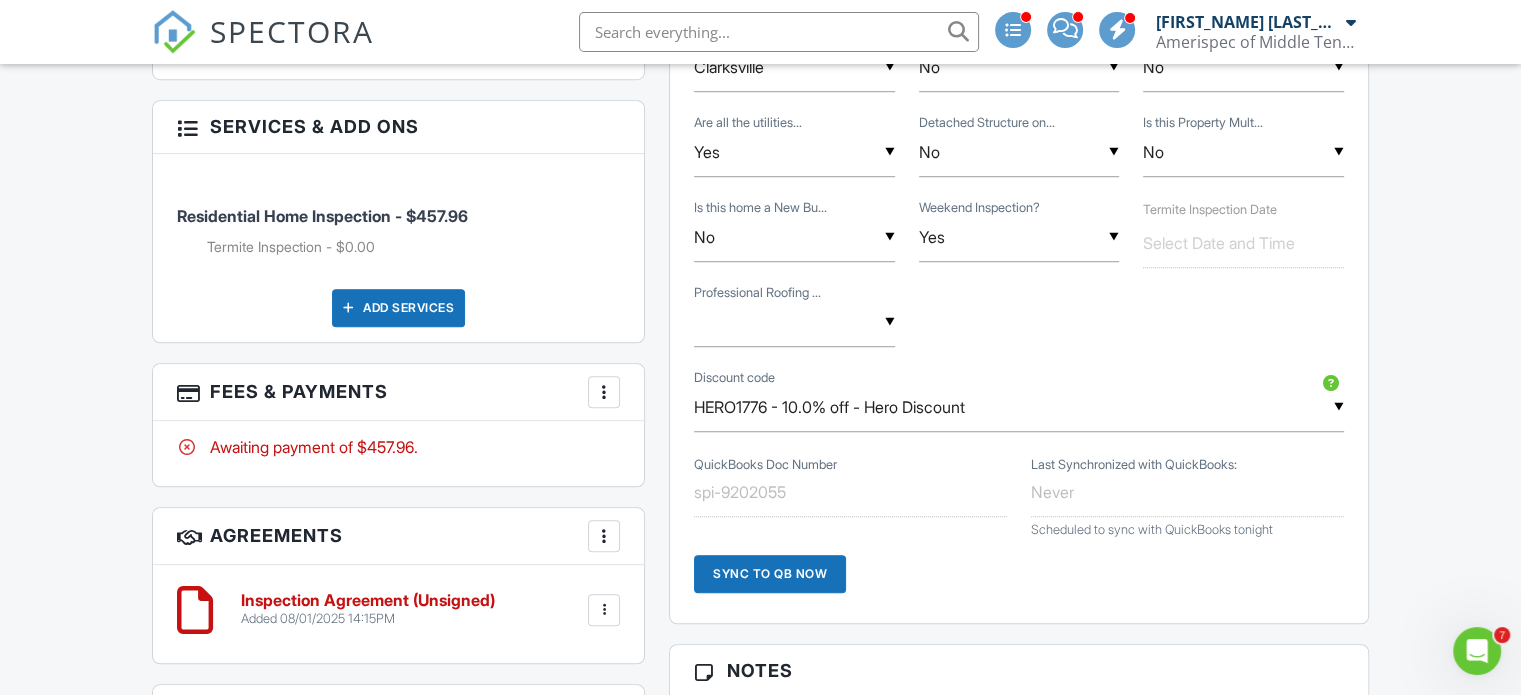 click at bounding box center (604, 392) 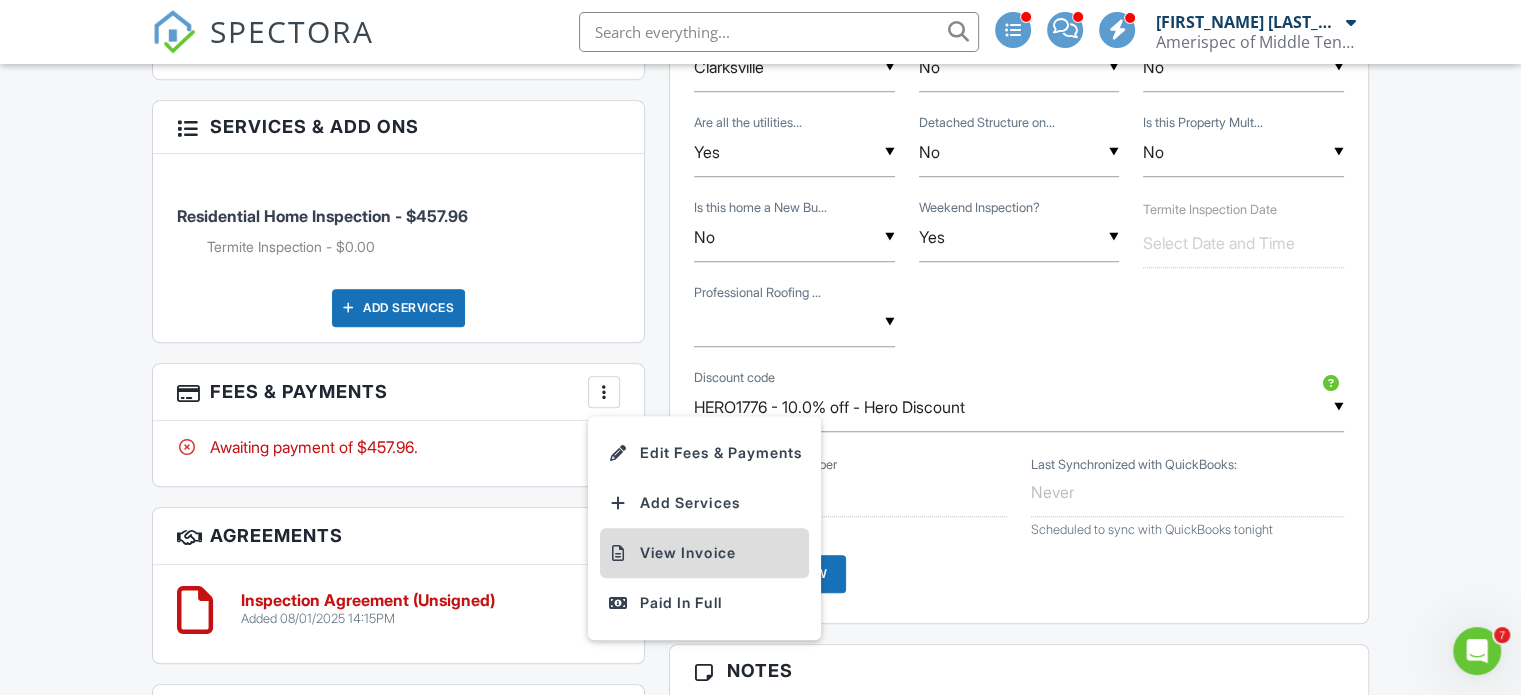 click on "View Invoice" at bounding box center (704, 553) 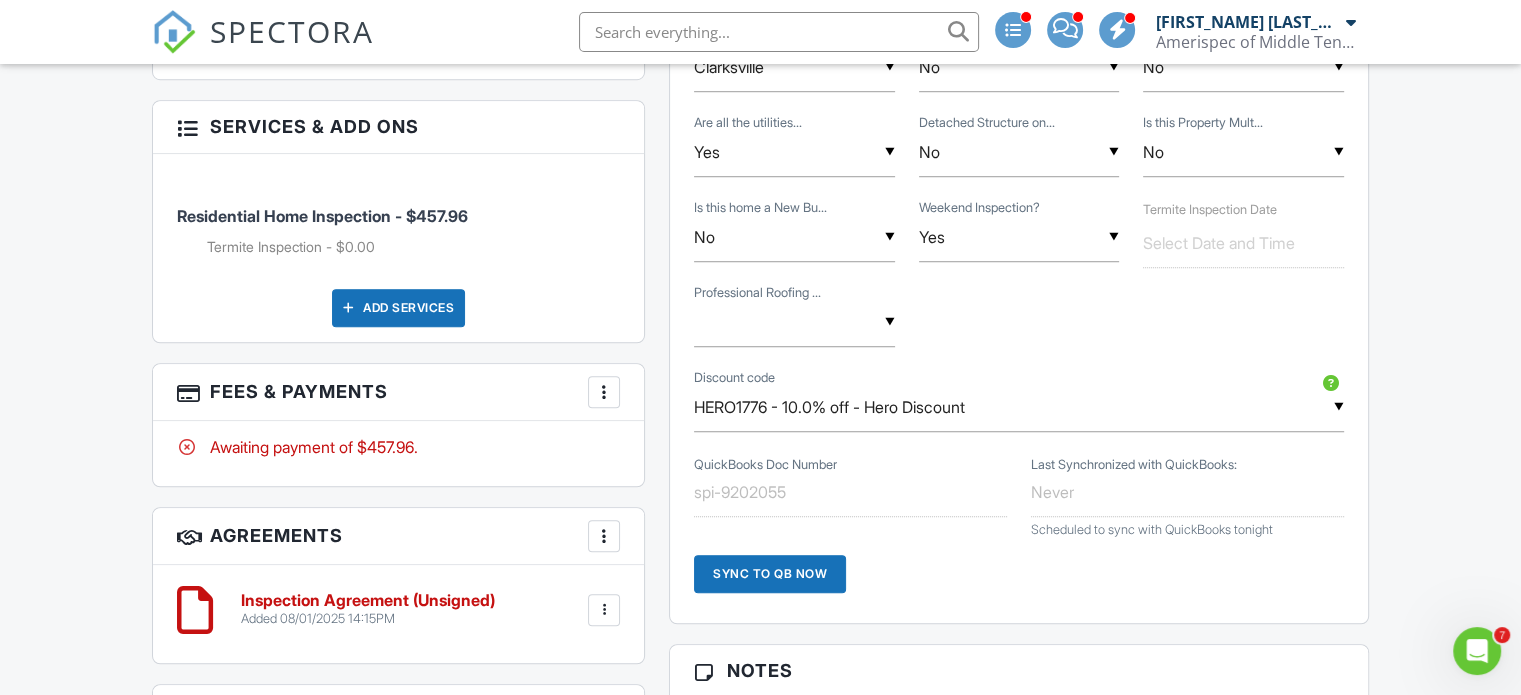 click at bounding box center (604, 392) 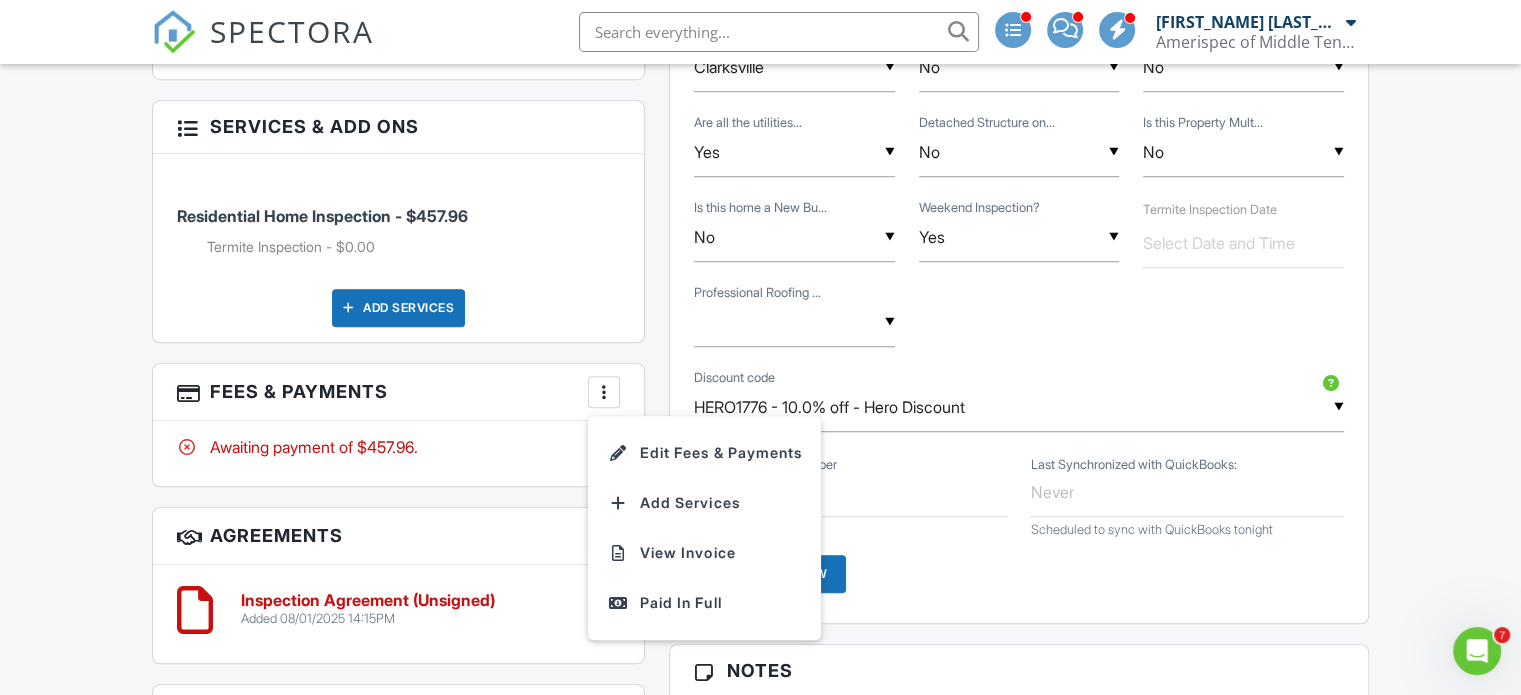 click on "Dashboard
Templates
Contacts
Metrics
Automations
Settings
Conversations
Payments
Inspections
New Inspection
Calendar
Support Center
Inspection Details
Client View
More
Property Details
Reschedule
Reorder / Copy
Share
Cancel
Delete
Print Order
Convert to V9
Disable Pass on CC Fees
View Change Log
08/02/2025  1:00 pm
- 4:00 pm
3792 N Cindy Jo Dr
Clarksville, TN 37040
Built
2007
1476
sq. ft.
Lot Size
9583
sq.ft.
4
bedrooms
3.0
bathrooms
+ −  Leaflet   |   © MapTiler   © OpenStreetMap contributors
This is an Unconfirmed Inspection!
Confirm with notifications disabled
Confirm and send notifications
Reports" at bounding box center (760, 627) 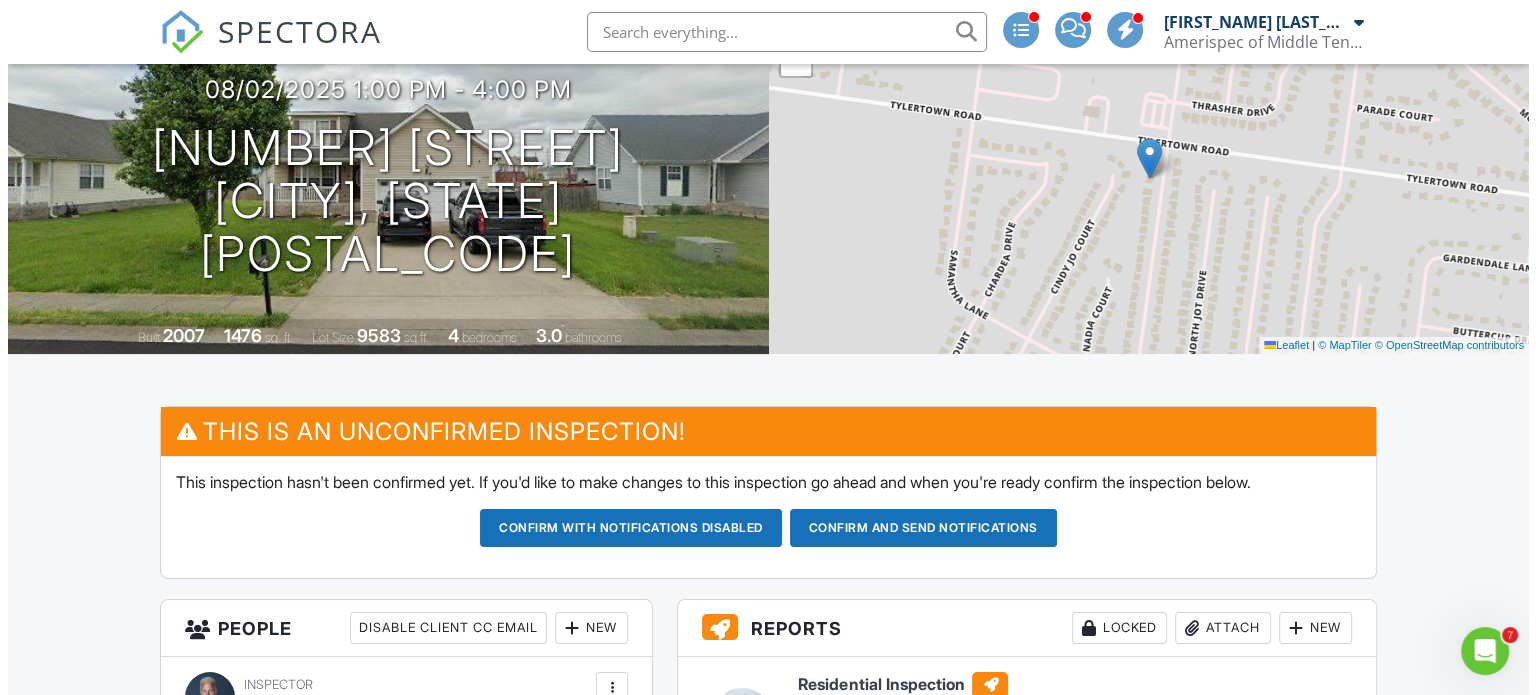 scroll, scrollTop: 0, scrollLeft: 0, axis: both 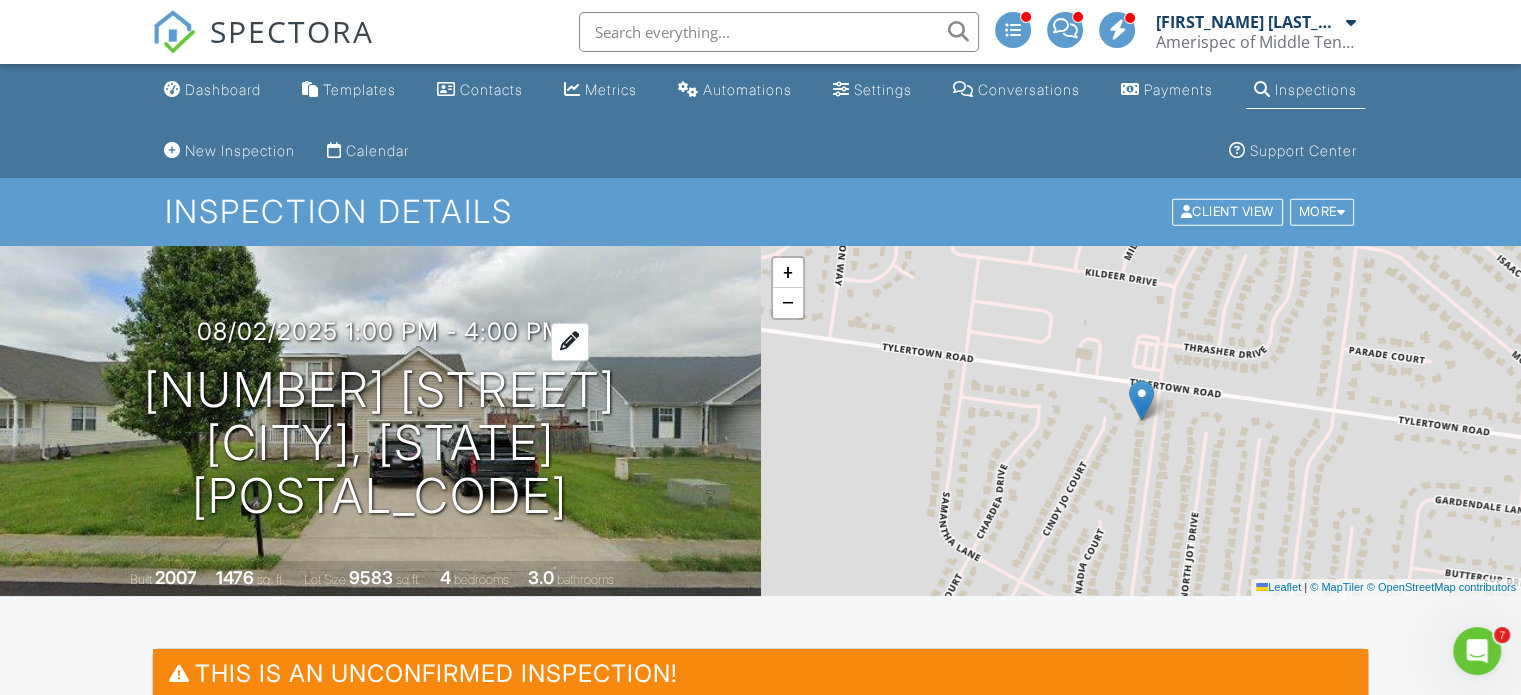 click on "08/02/2025  1:00 pm
- 4:00 pm" at bounding box center (380, 331) 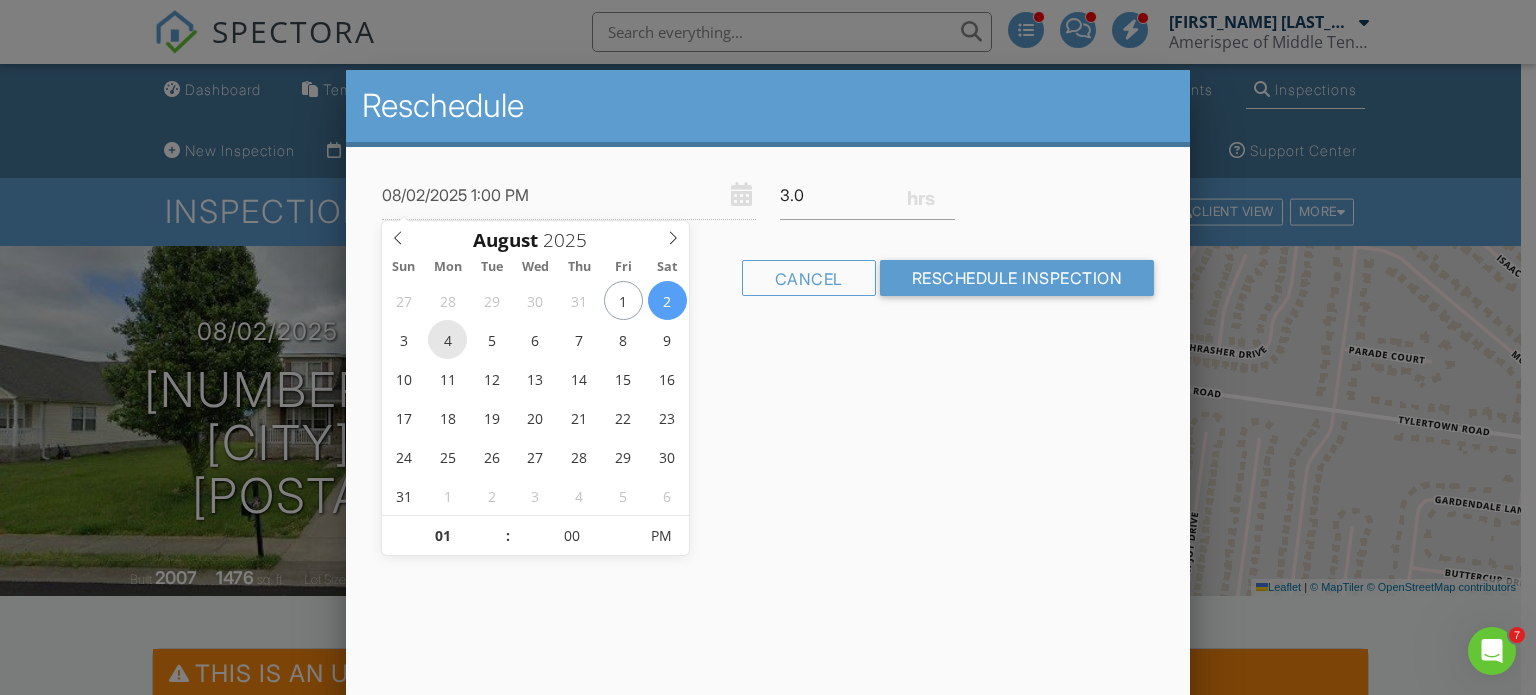 type on "08/04/2025 1:00 PM" 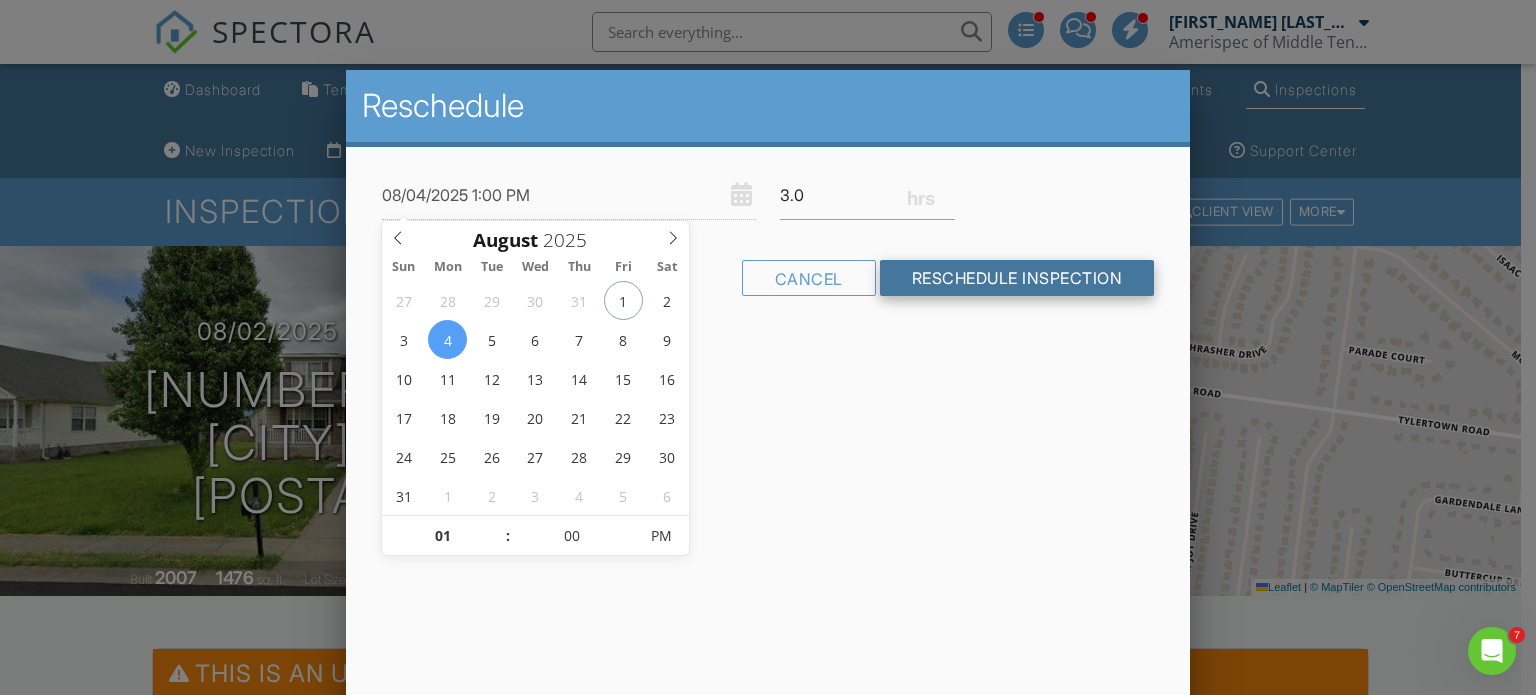 click on "Reschedule Inspection" at bounding box center (1017, 278) 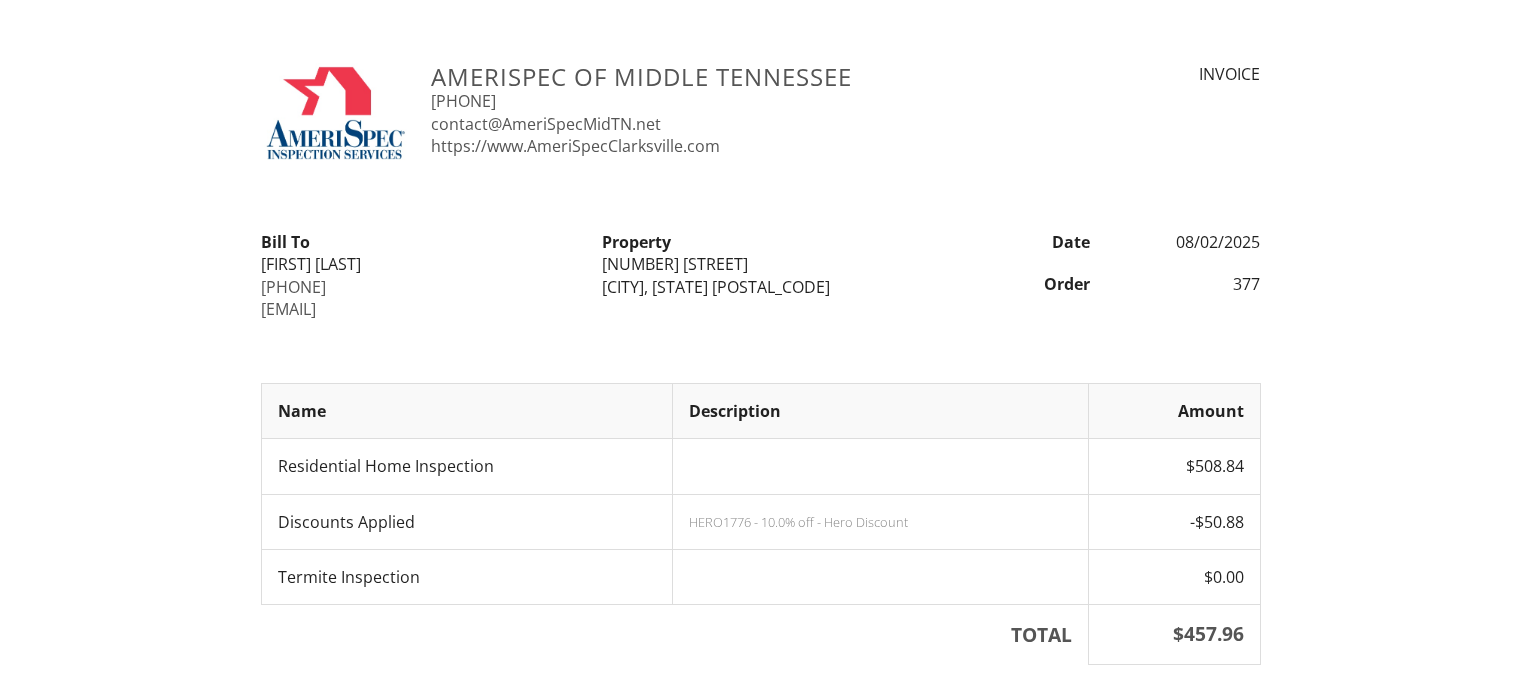 scroll, scrollTop: 0, scrollLeft: 0, axis: both 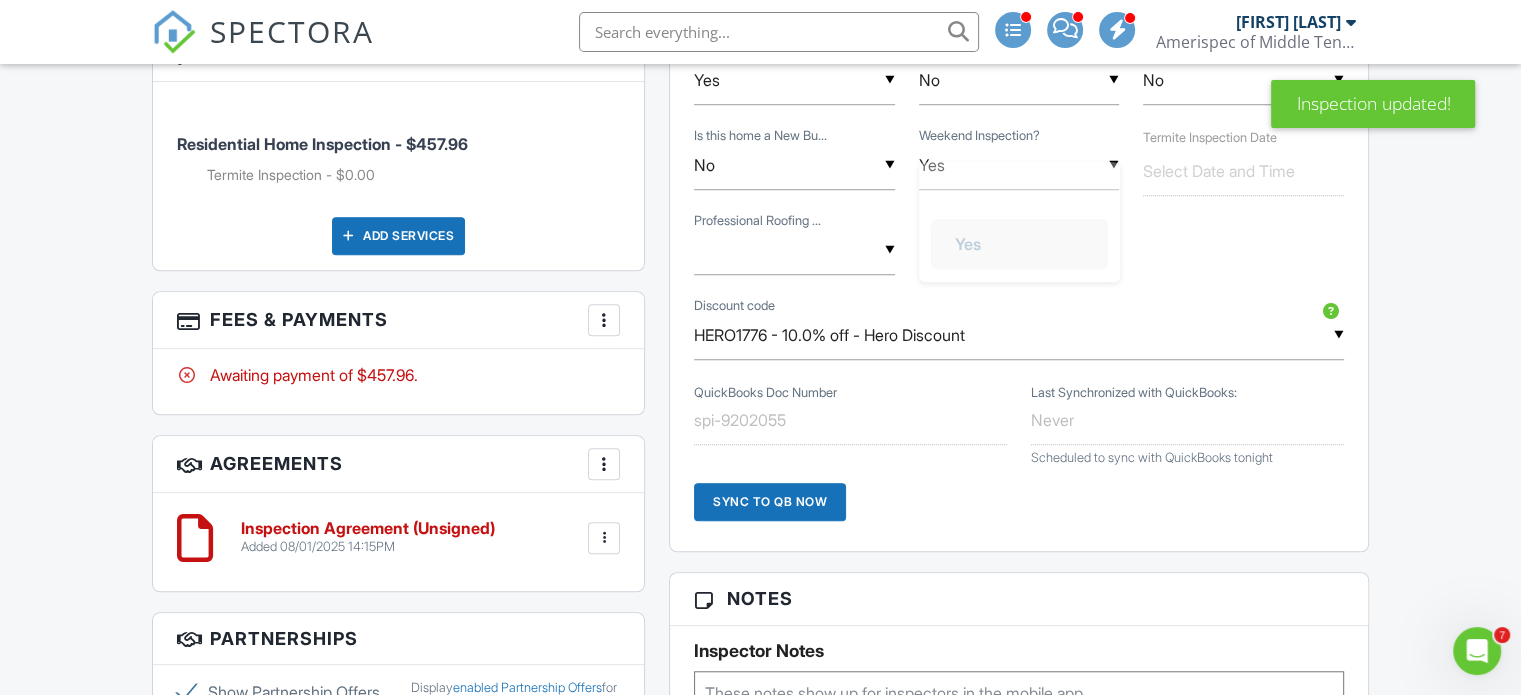 click on "Yes" at bounding box center [1019, 165] 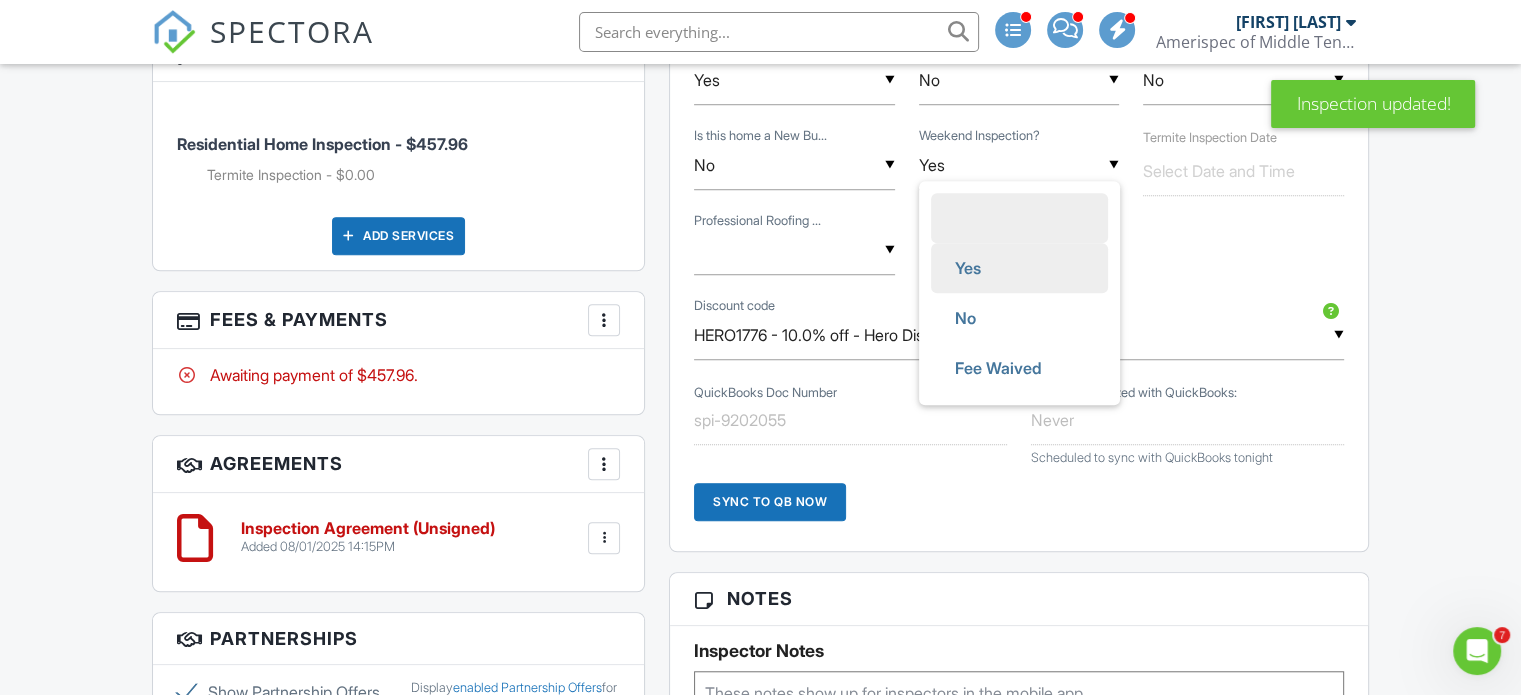 scroll, scrollTop: 0, scrollLeft: 0, axis: both 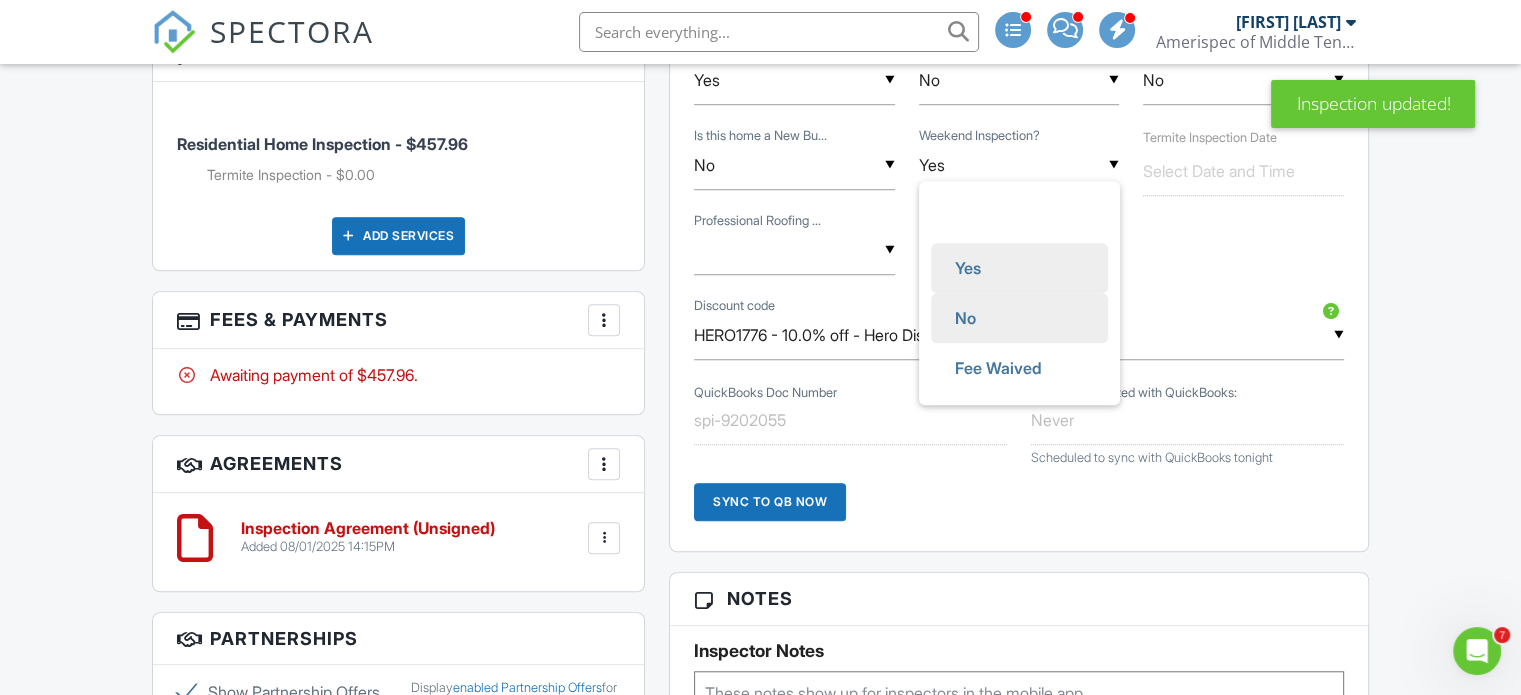 click on "No" at bounding box center [965, 318] 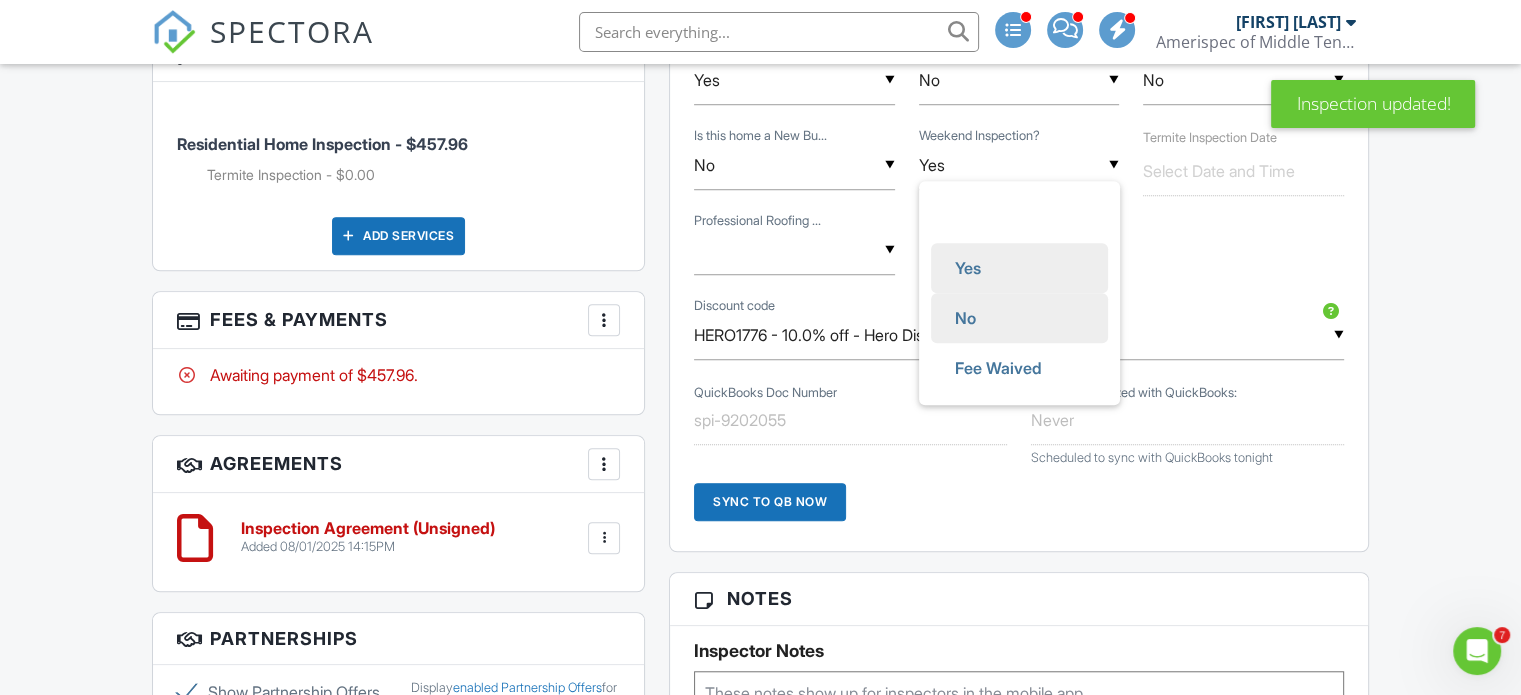 type on "No" 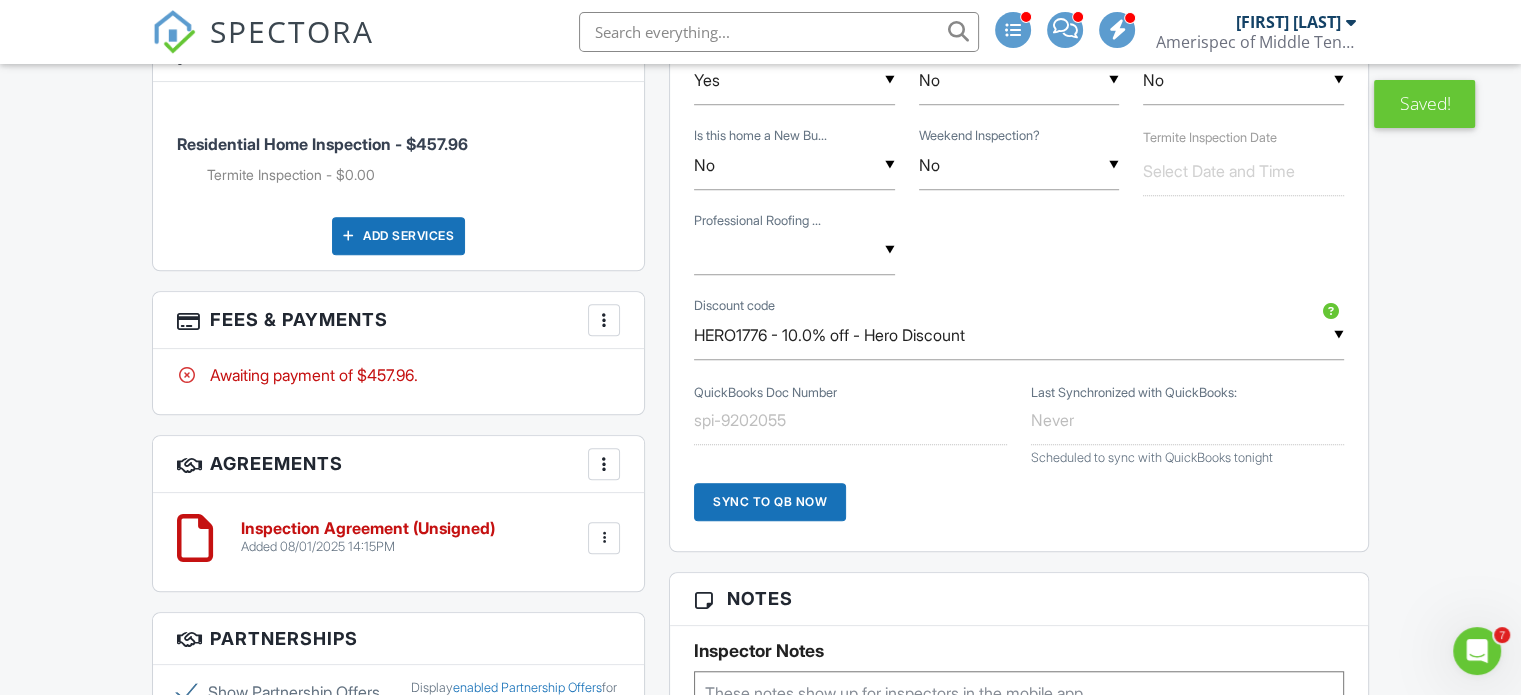 click on "Dashboard
Templates
Contacts
Metrics
Automations
Settings
Conversations
Payments
Inspections
New Inspection
Calendar
Support Center
Inspection Details
Client View
More
Property Details
Reschedule
Reorder / Copy
Share
Cancel
Delete
Print Order
Convert to V9
Disable Pass on CC Fees
View Change Log
08/04/2025  1:00 pm
- 4:00 pm
3792 N Cindy Jo Dr
Clarksville, TN 37040
Built
2007
1476
sq. ft.
Lot Size
9583
sq.ft.
4
bedrooms
3.0
bathrooms
+ −  Leaflet   |   © MapTiler   © OpenStreetMap contributors
This is an Unconfirmed Inspection!
Confirm with notifications disabled
Confirm and send notifications
Reports" at bounding box center [760, 555] 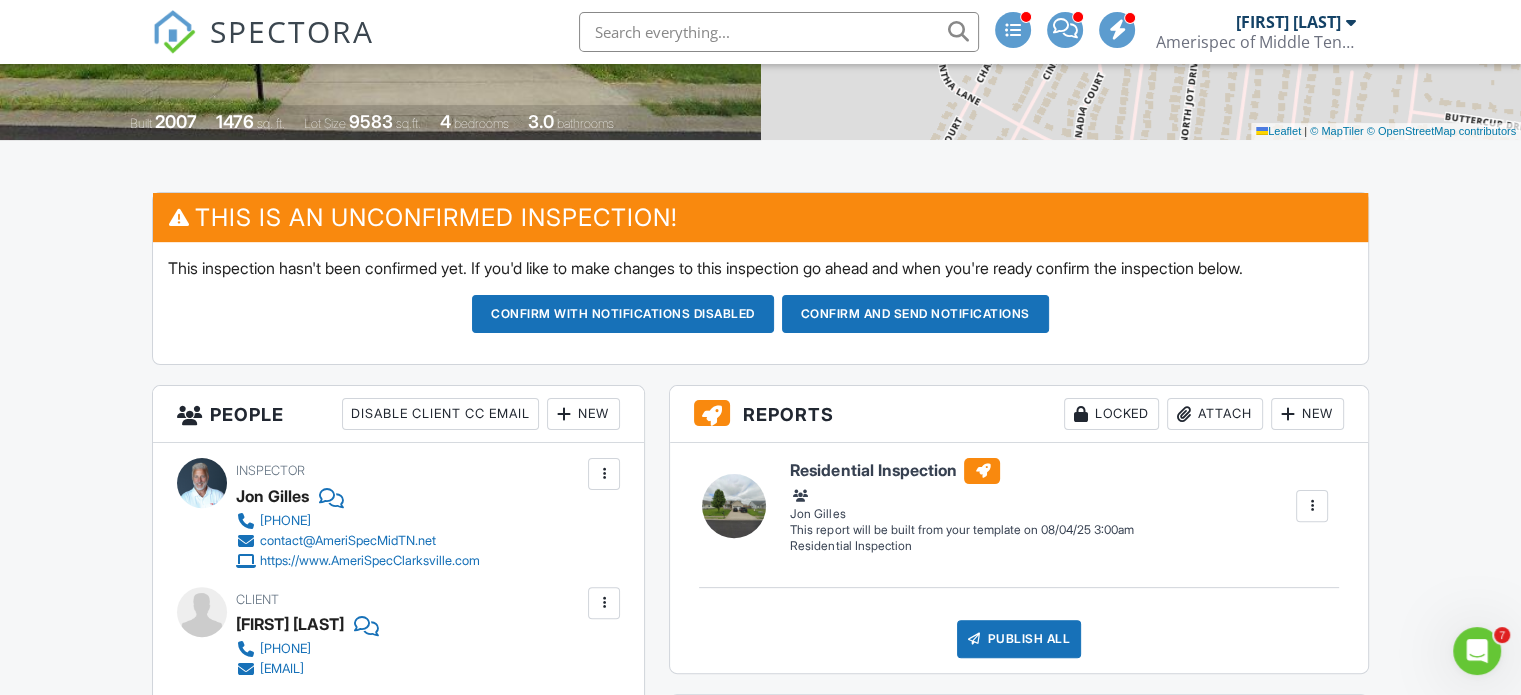 scroll, scrollTop: 456, scrollLeft: 0, axis: vertical 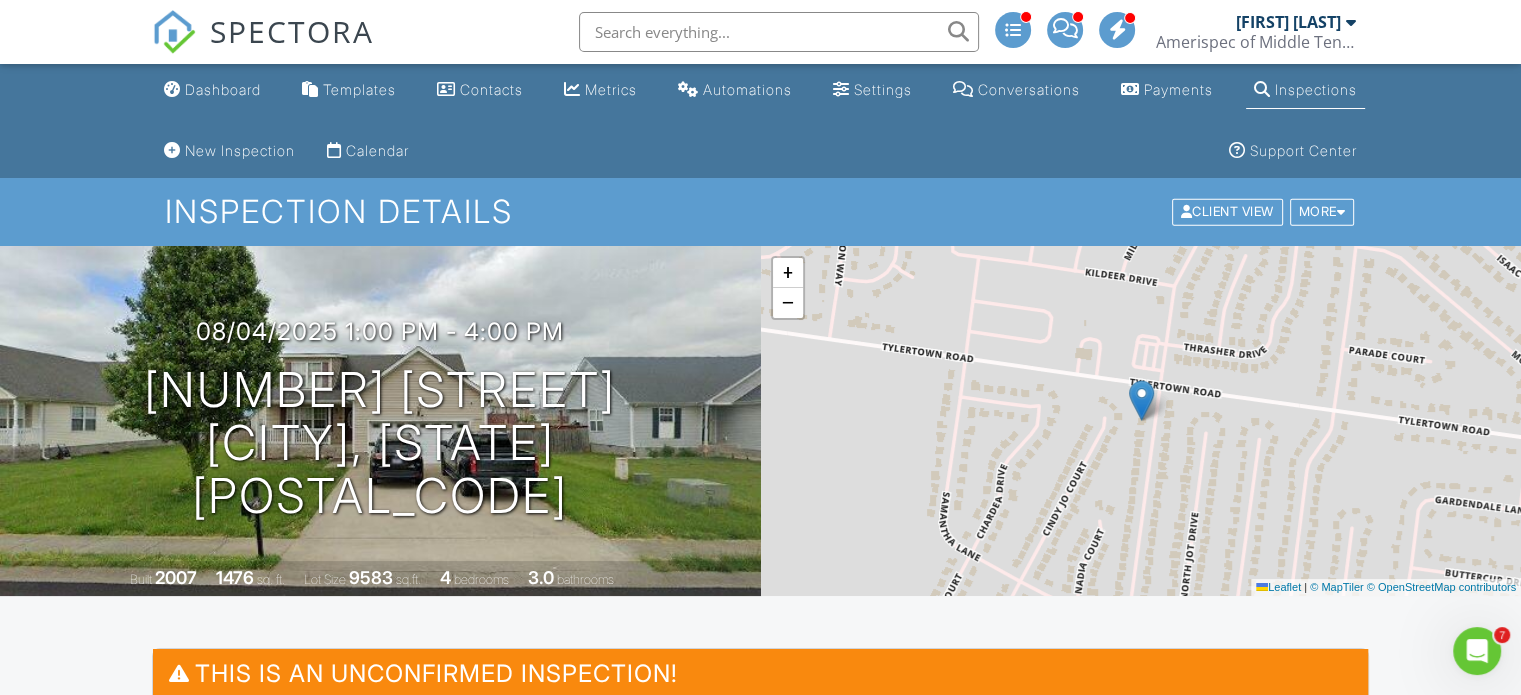 click on "SPECTORA" at bounding box center [292, 31] 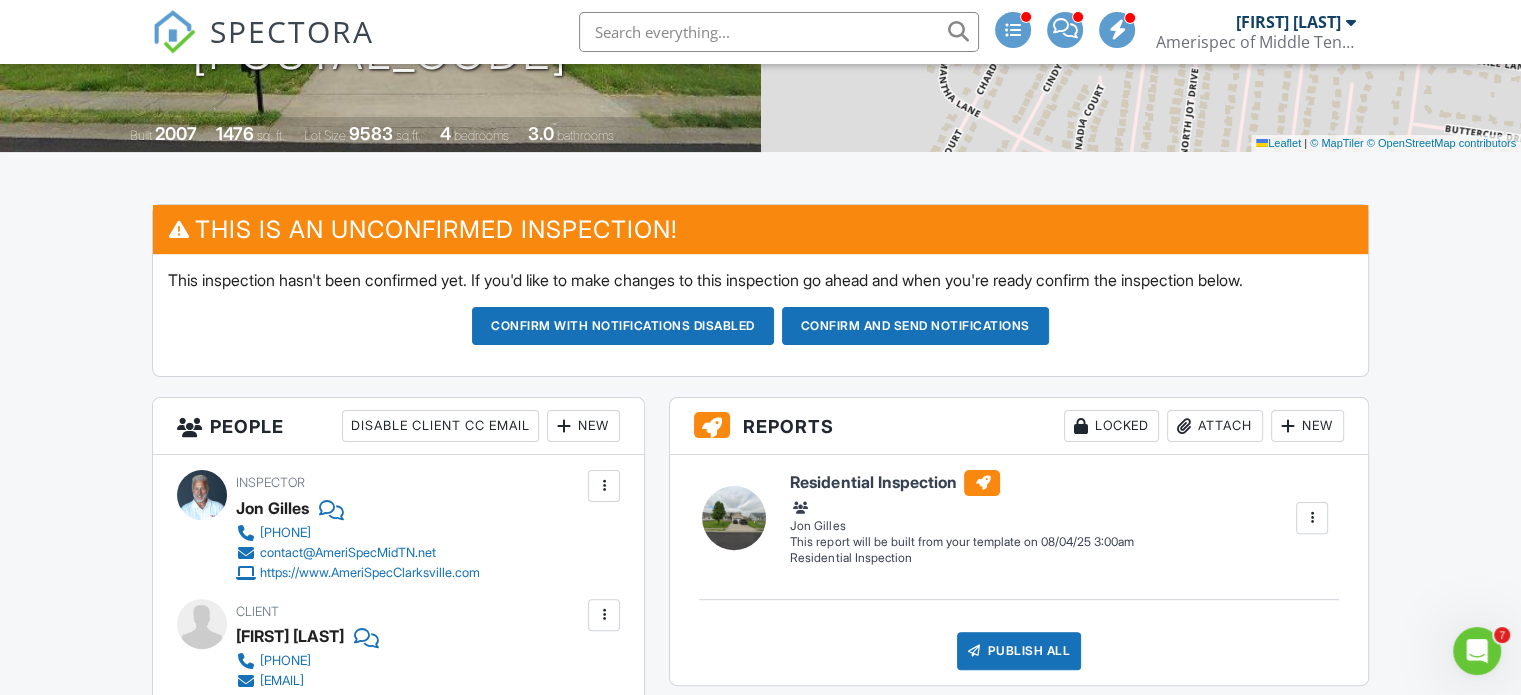 scroll, scrollTop: 447, scrollLeft: 0, axis: vertical 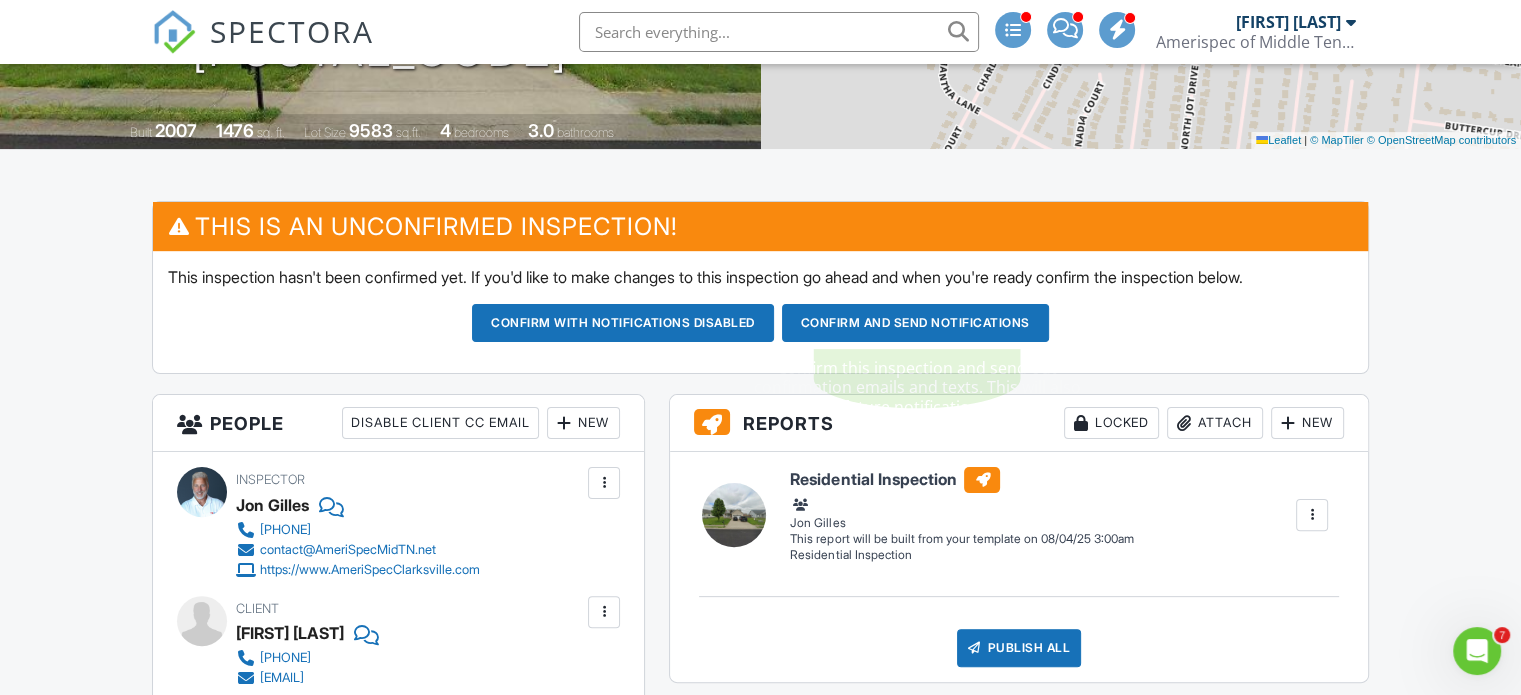 click on "Confirm and send notifications" at bounding box center (623, 323) 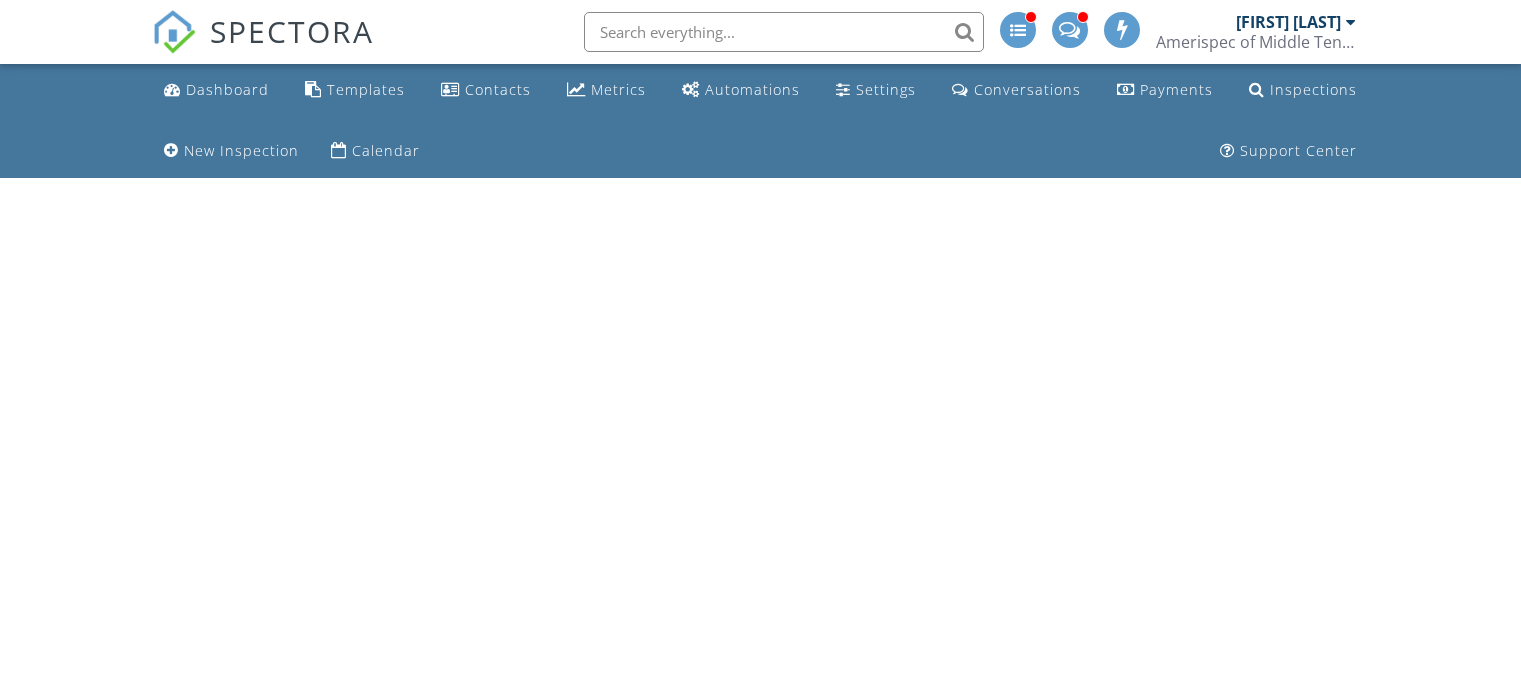 scroll, scrollTop: 0, scrollLeft: 0, axis: both 